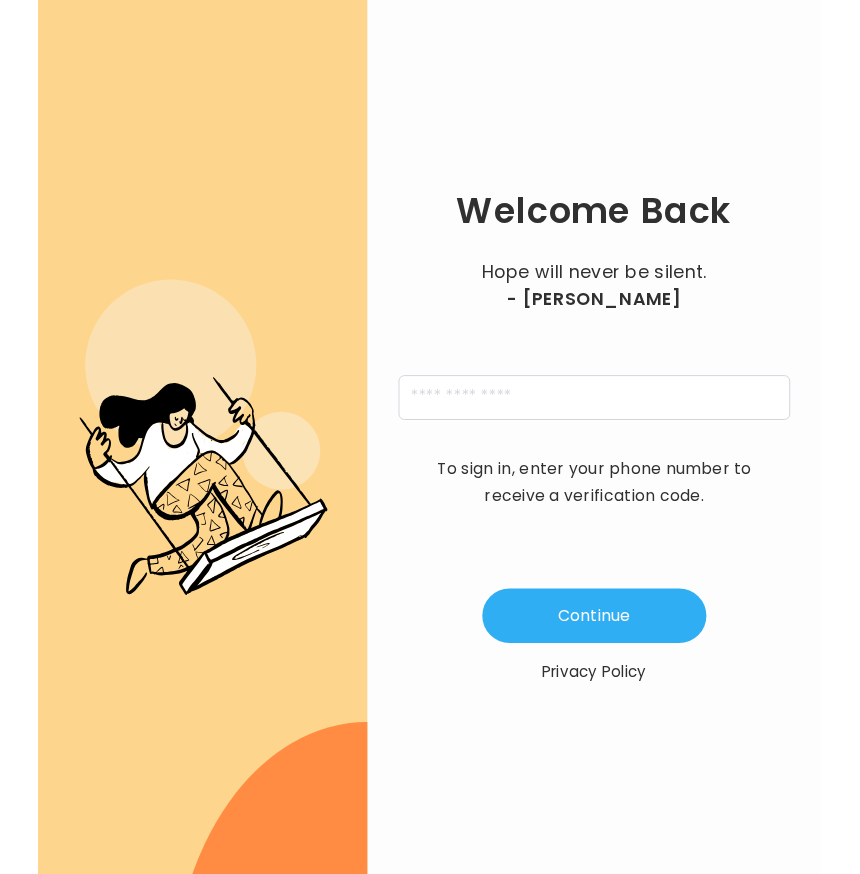 scroll, scrollTop: 0, scrollLeft: 0, axis: both 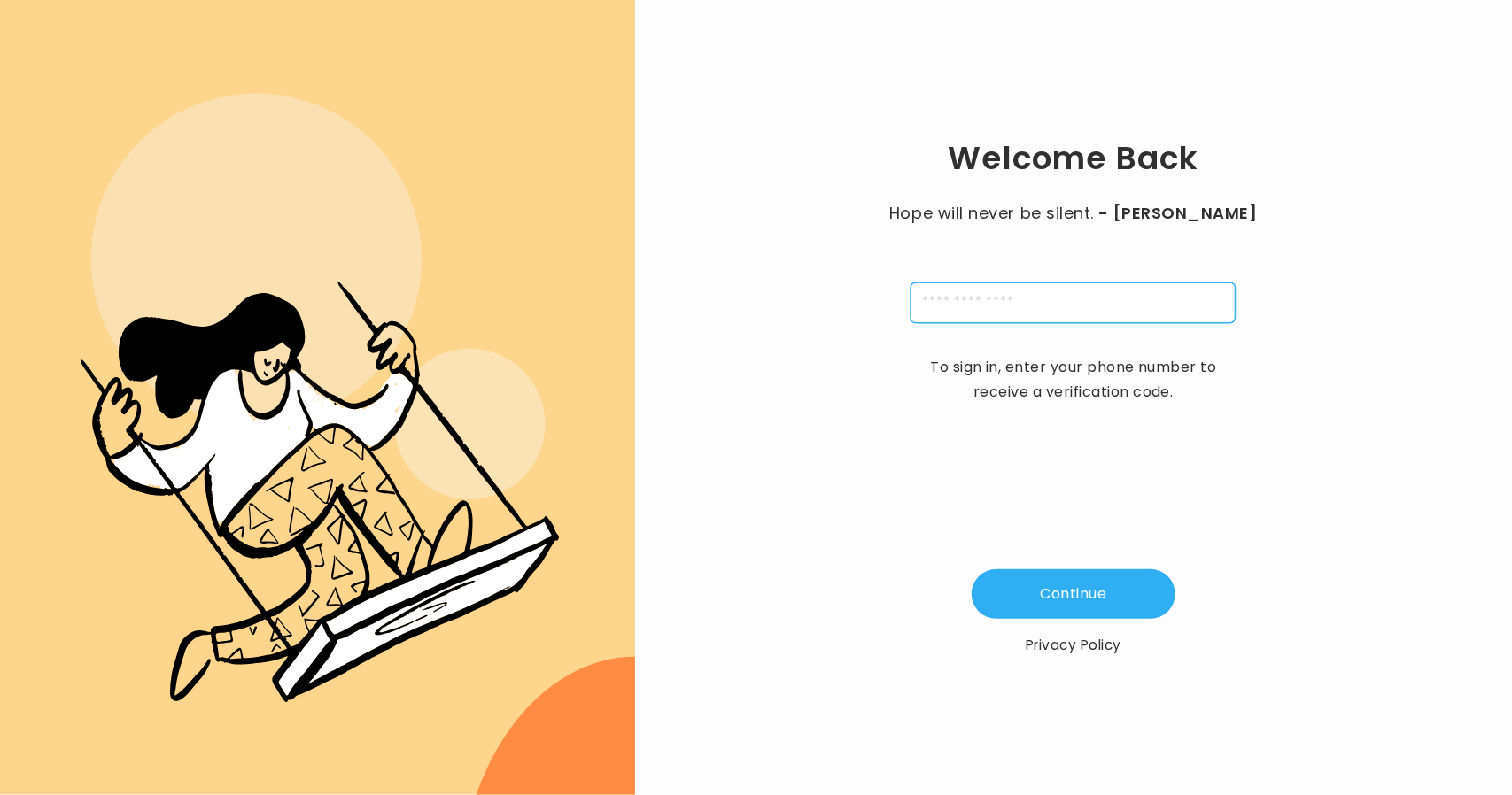 click at bounding box center [1073, 303] 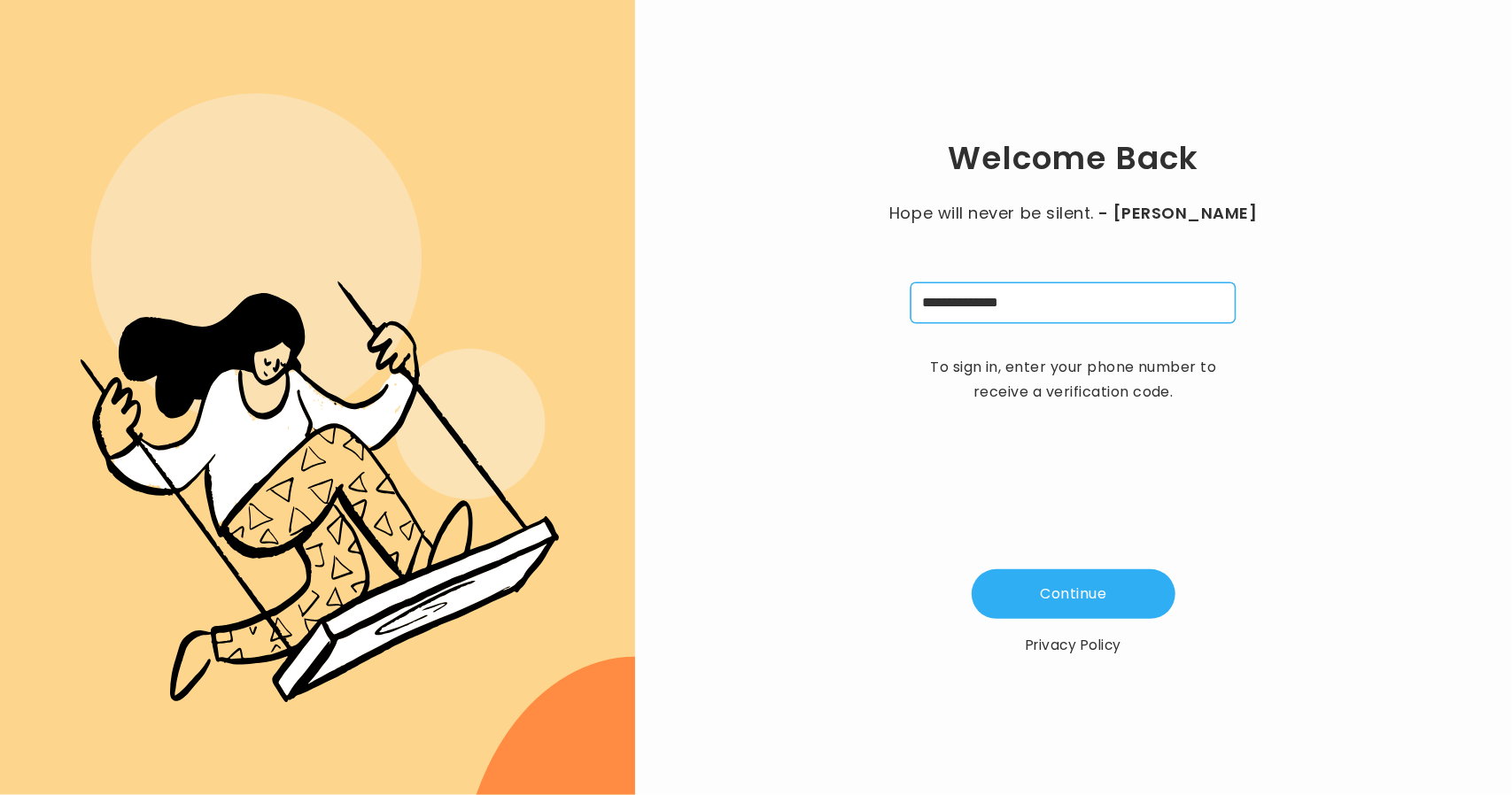 type on "**********" 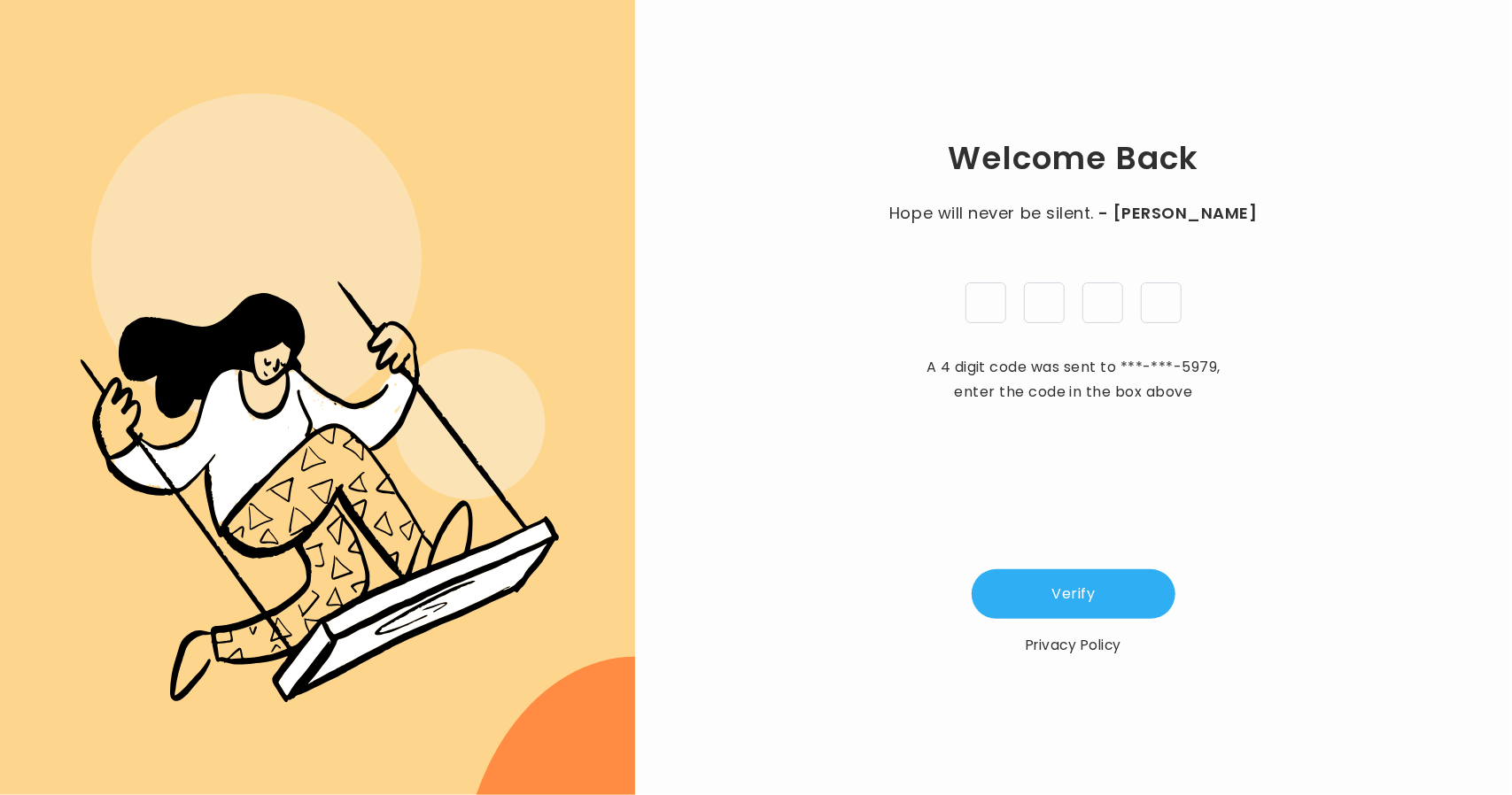 type on "*" 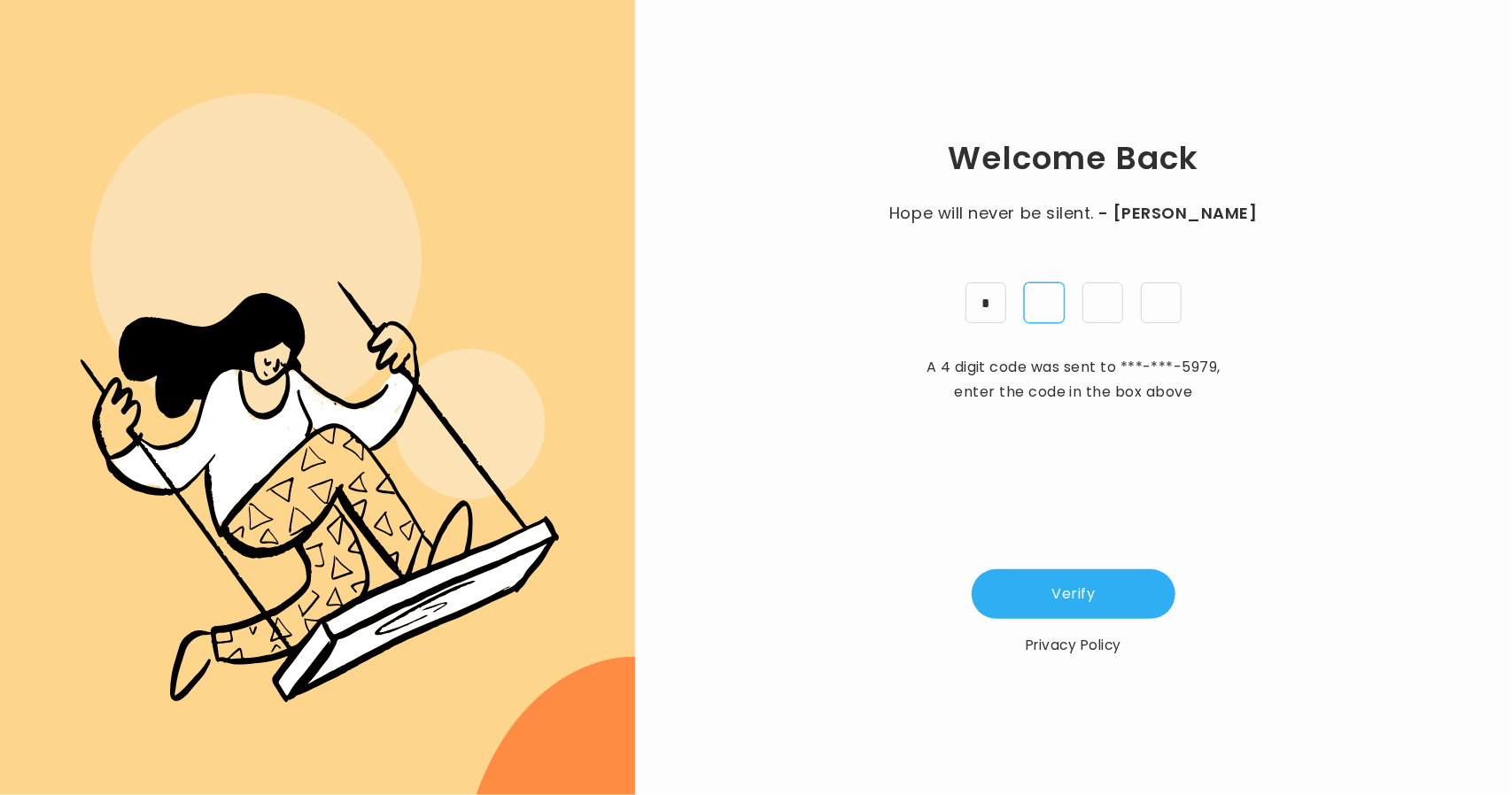 type on "*" 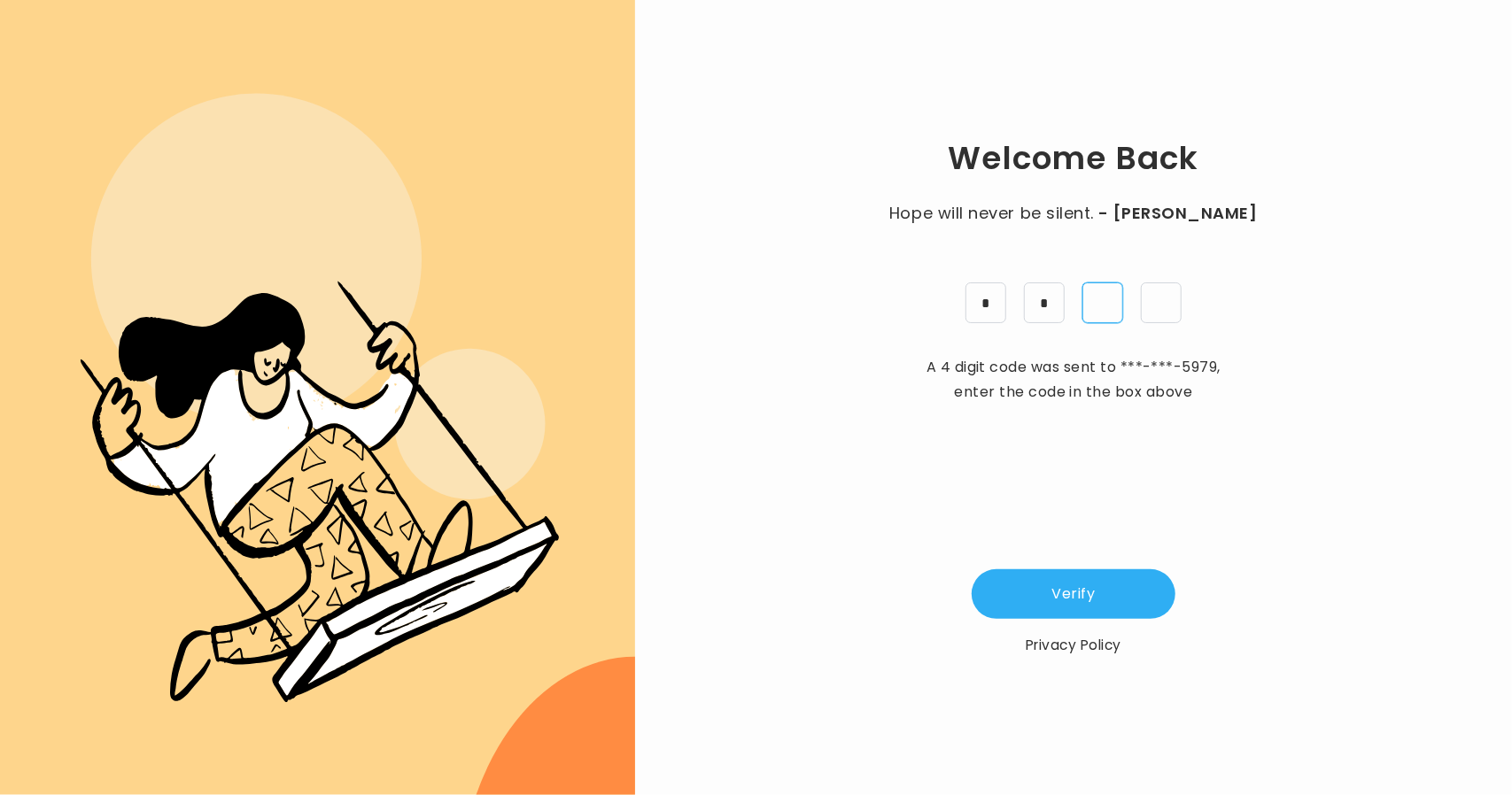 type on "*" 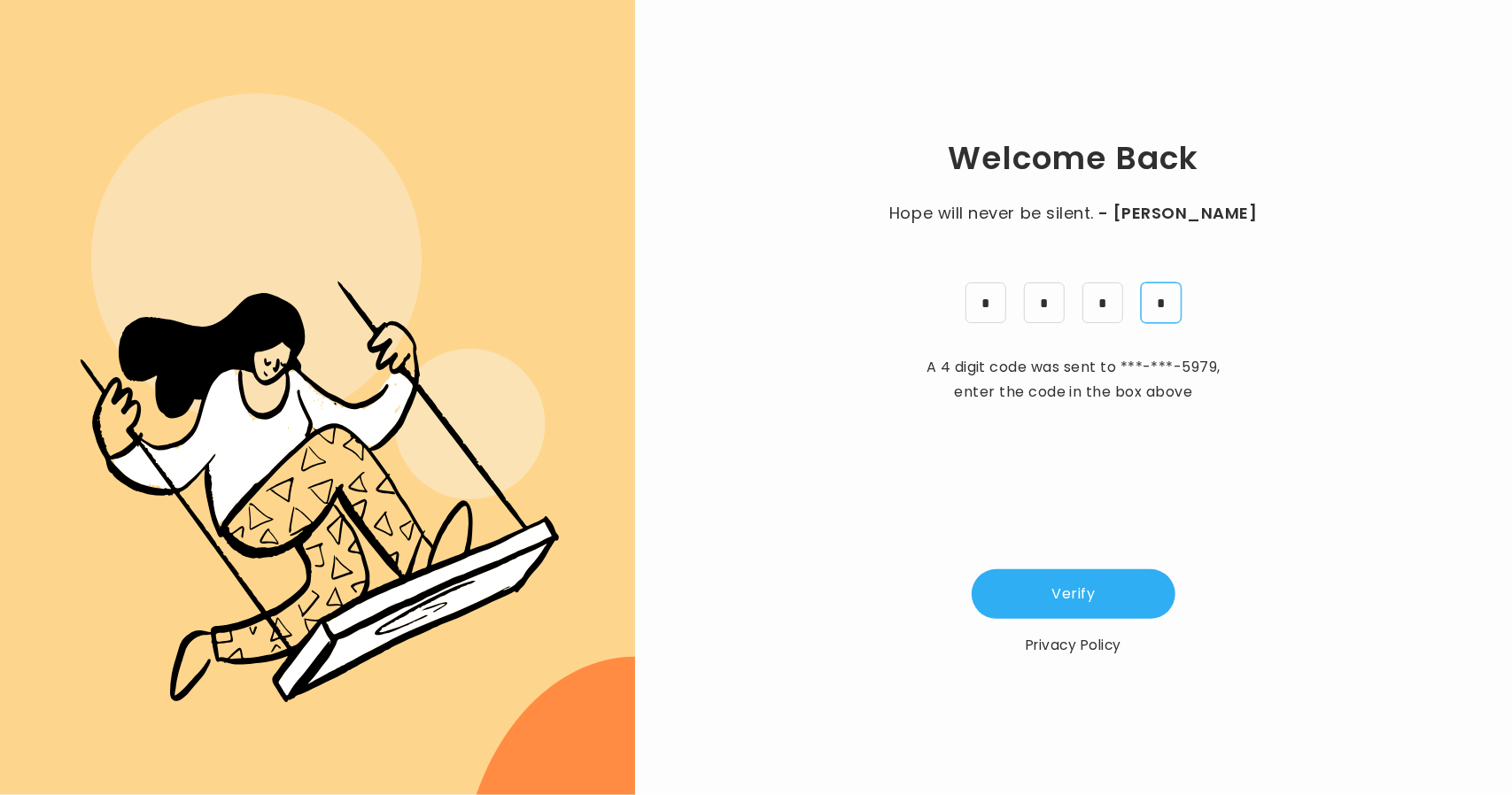 type on "*" 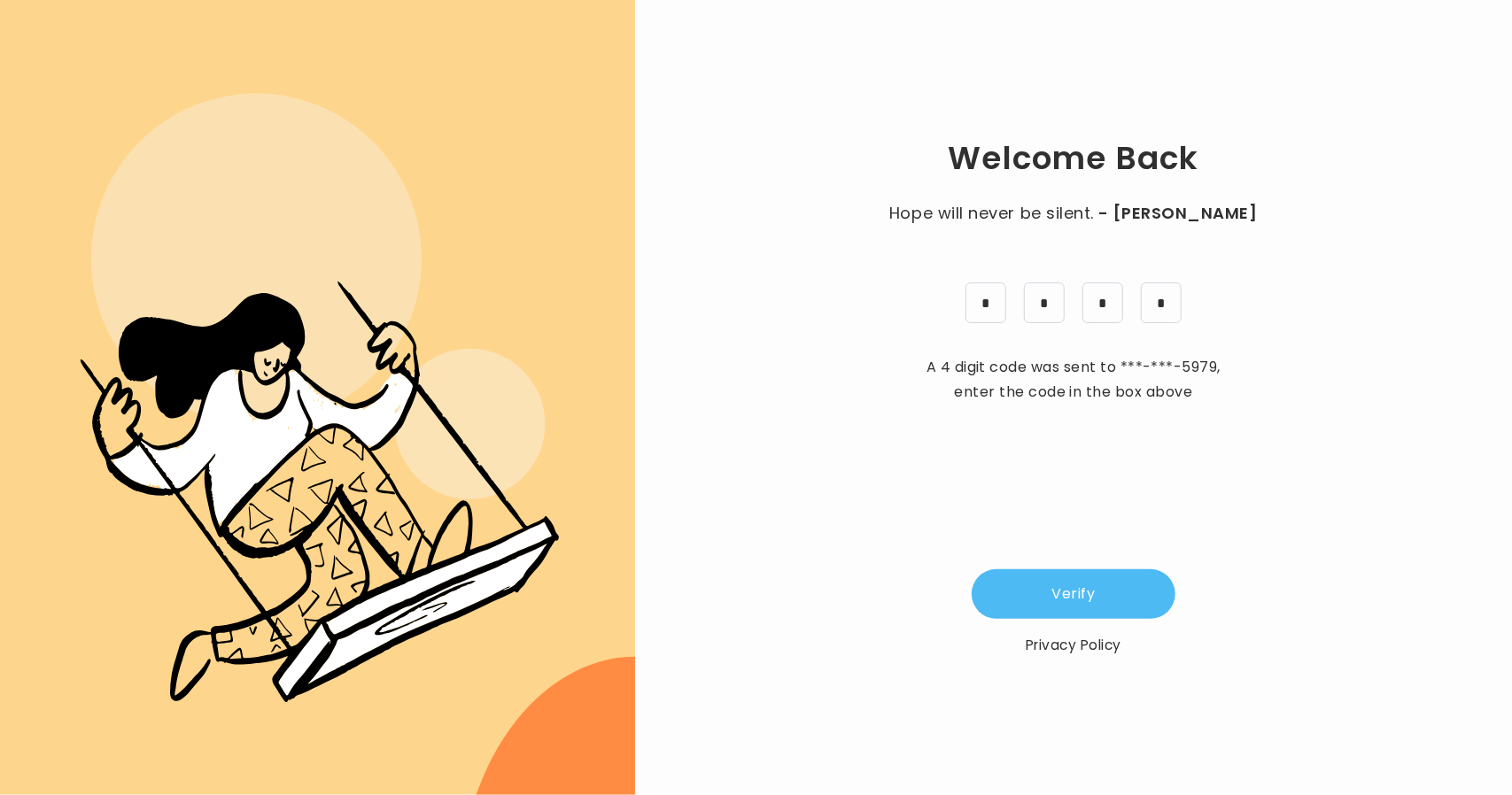 click on "Verify" at bounding box center (1074, 594) 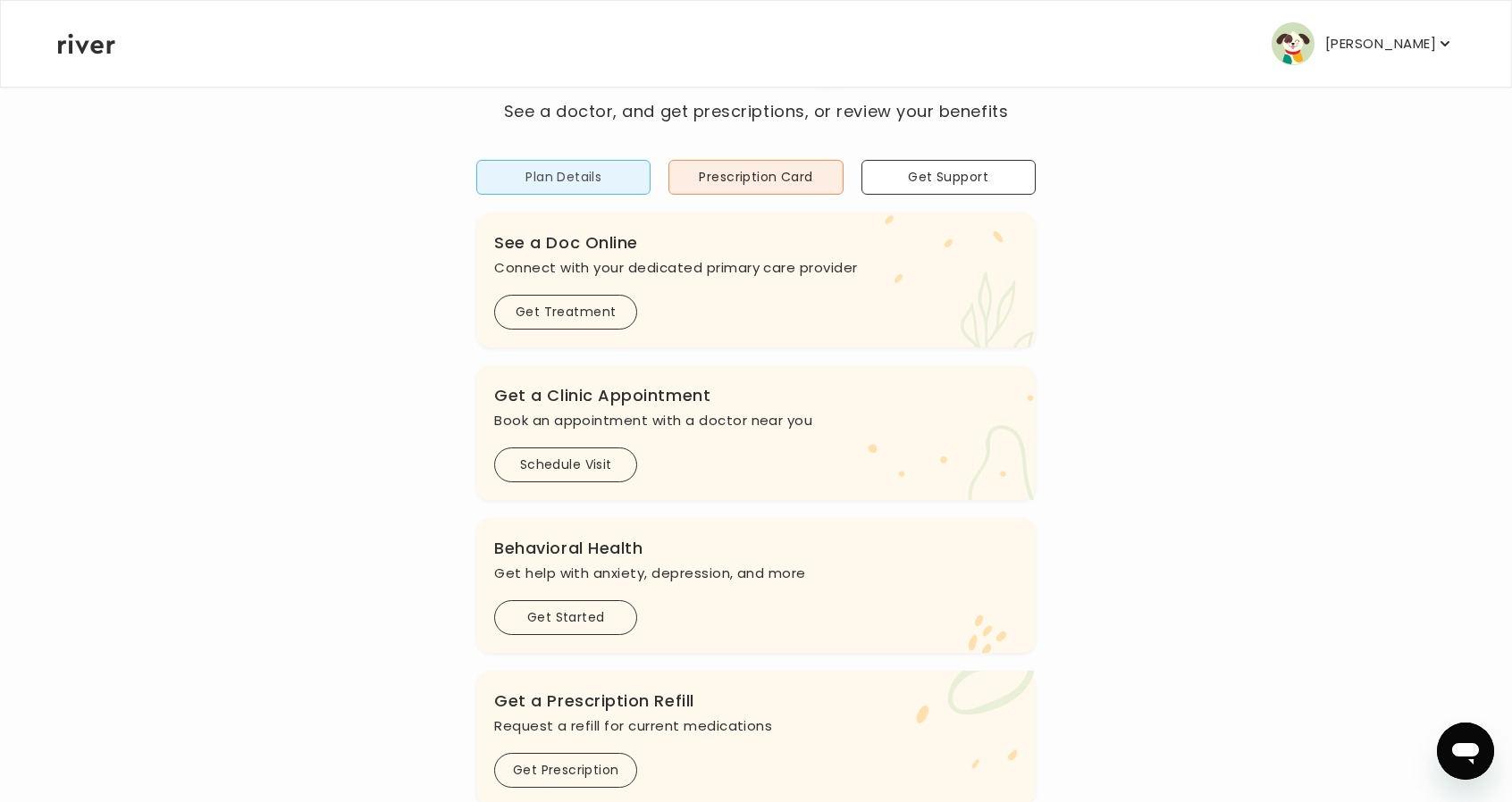 scroll, scrollTop: 0, scrollLeft: 0, axis: both 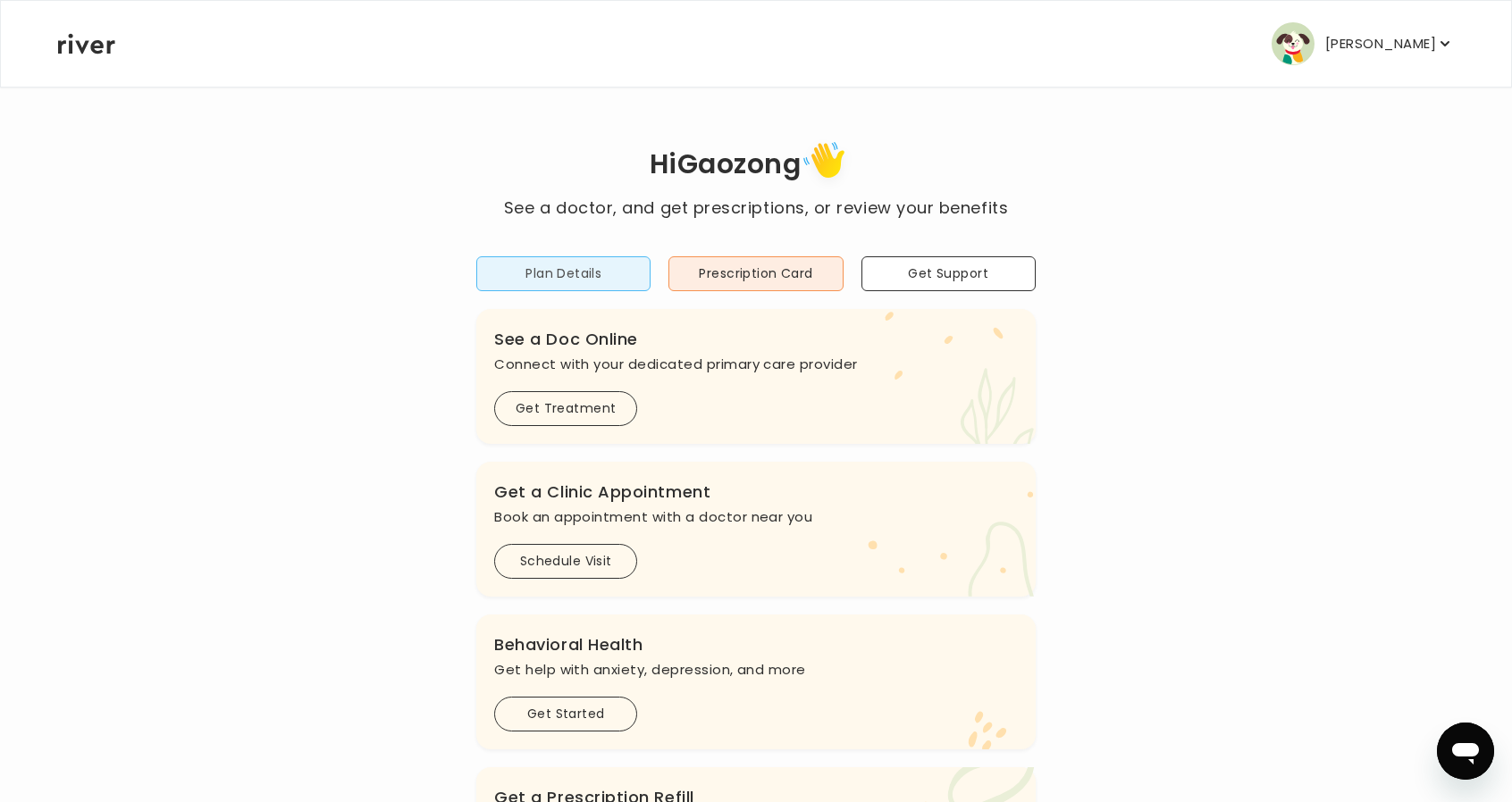 click on "Plan Details" at bounding box center (563, 273) 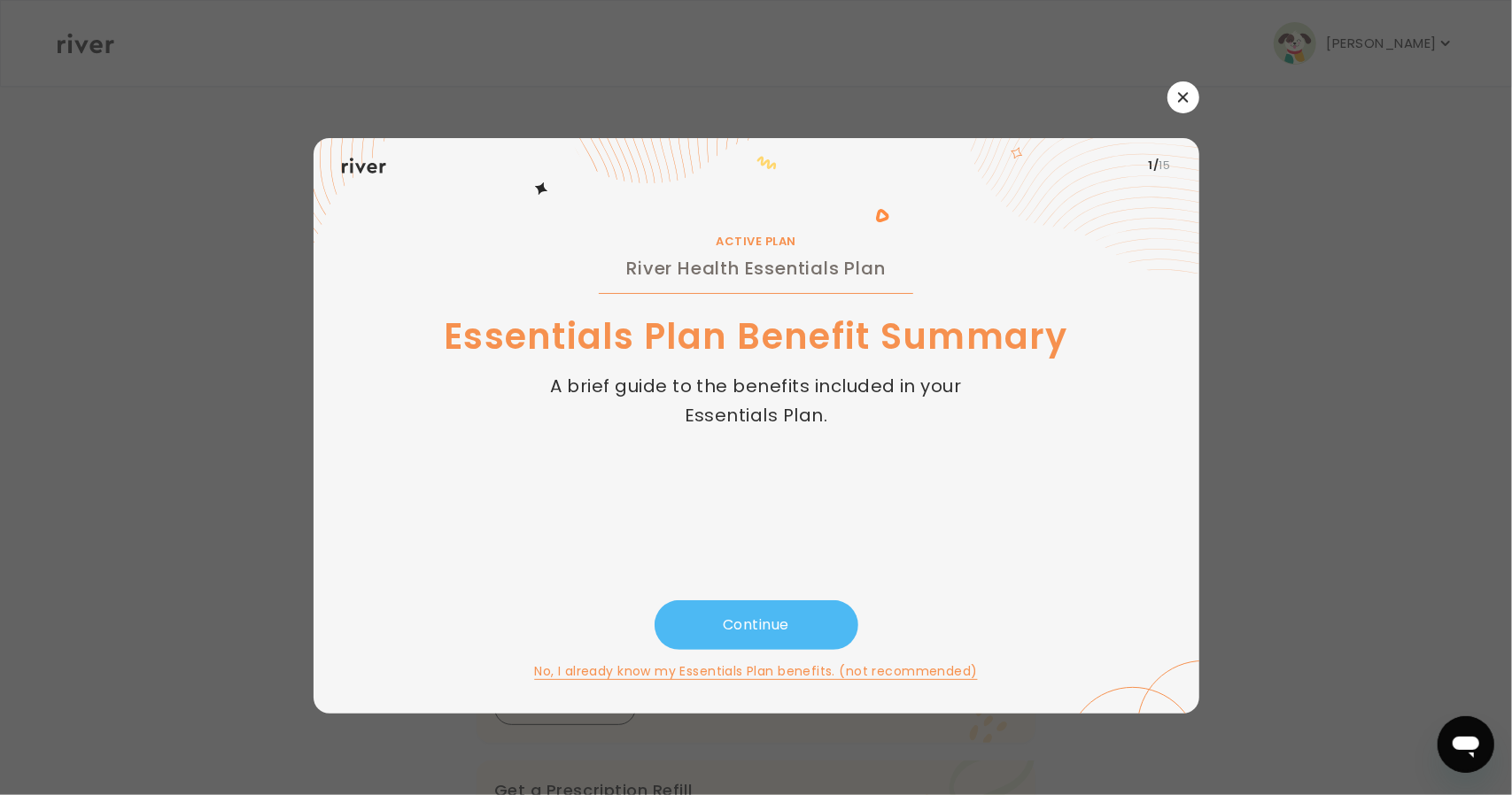 click on "Continue" at bounding box center [756, 625] 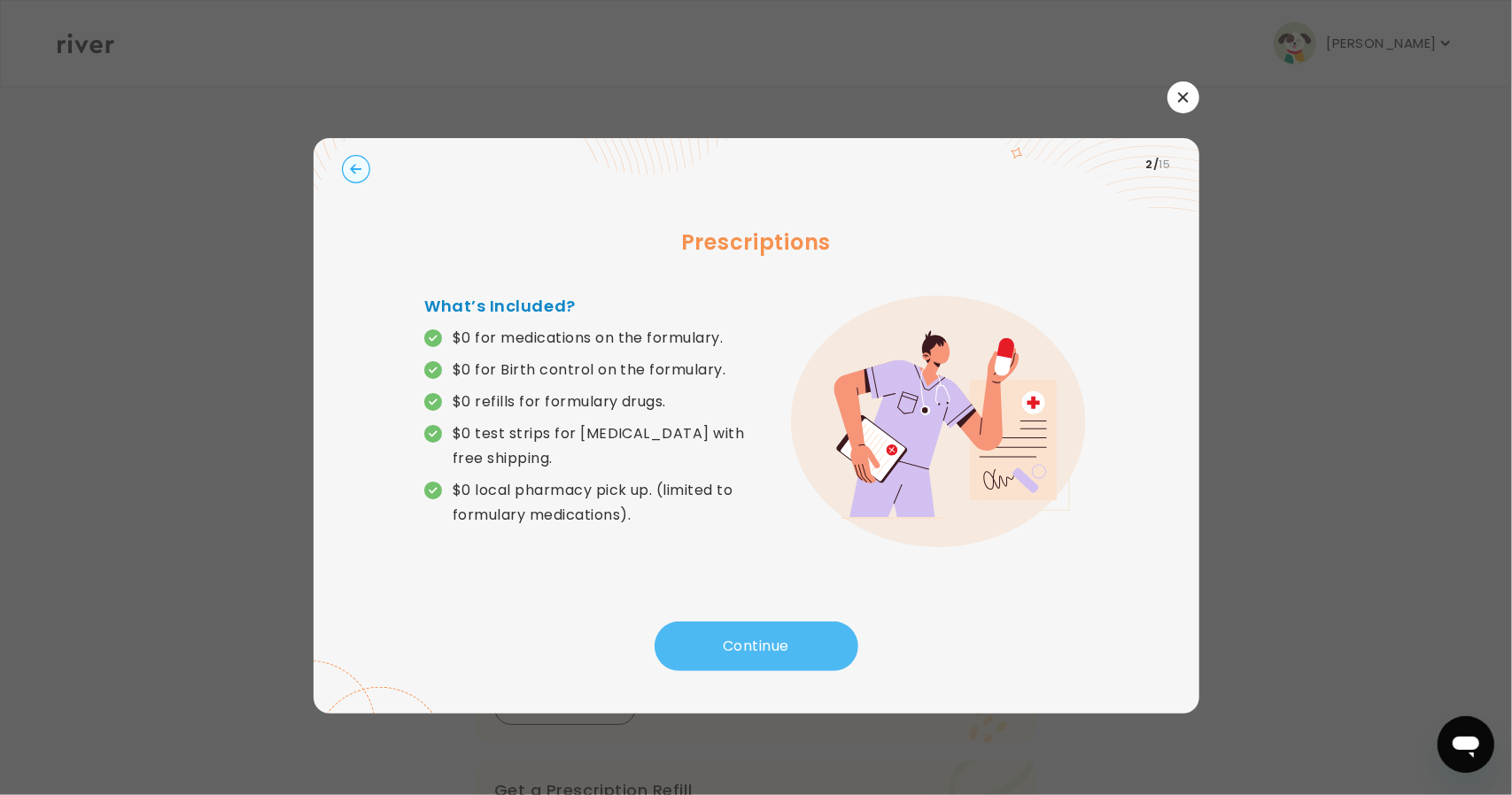 click on "Continue" at bounding box center [756, 646] 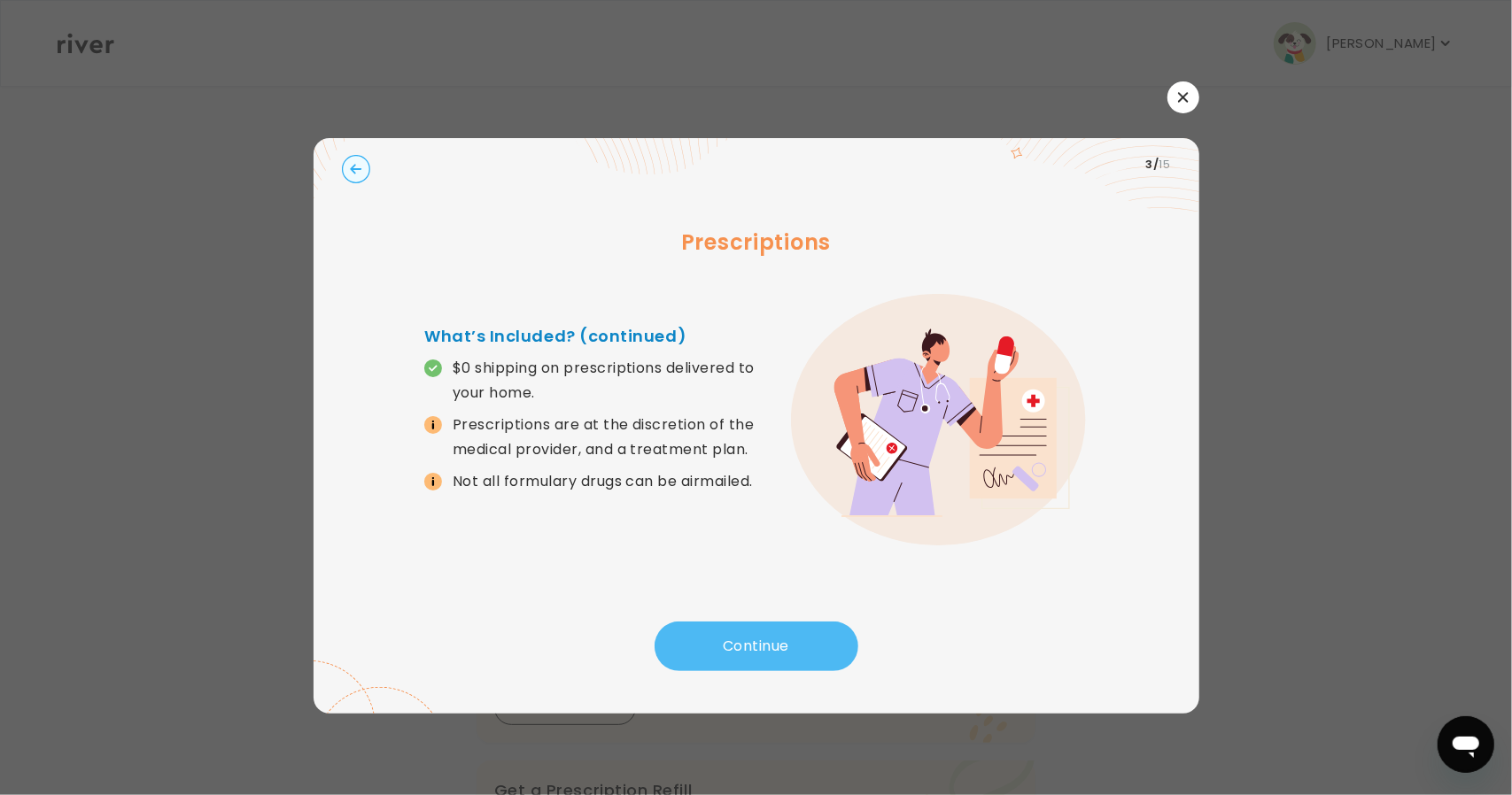 click on "Continue" at bounding box center [756, 646] 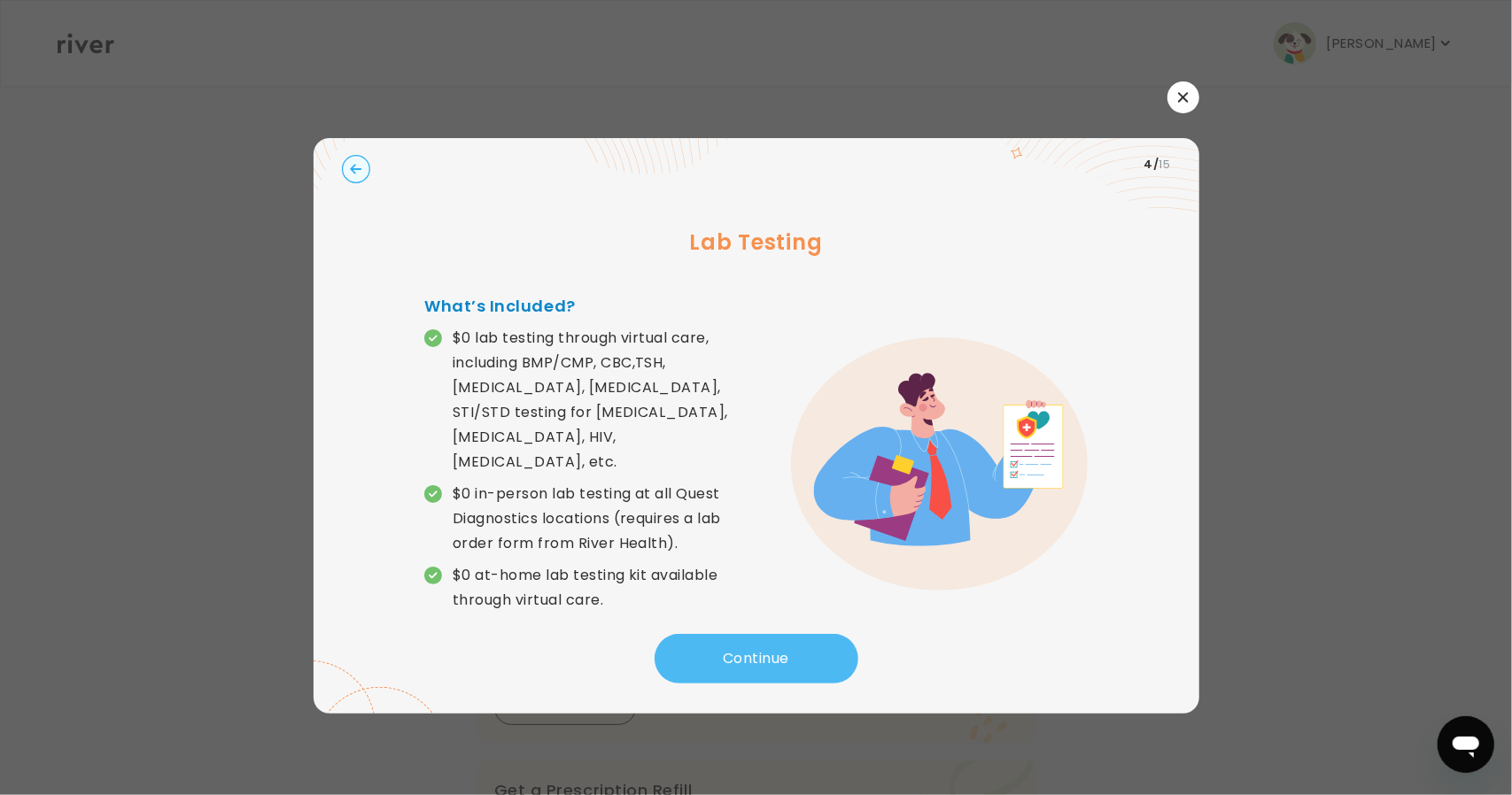 click on "Continue" at bounding box center (756, 659) 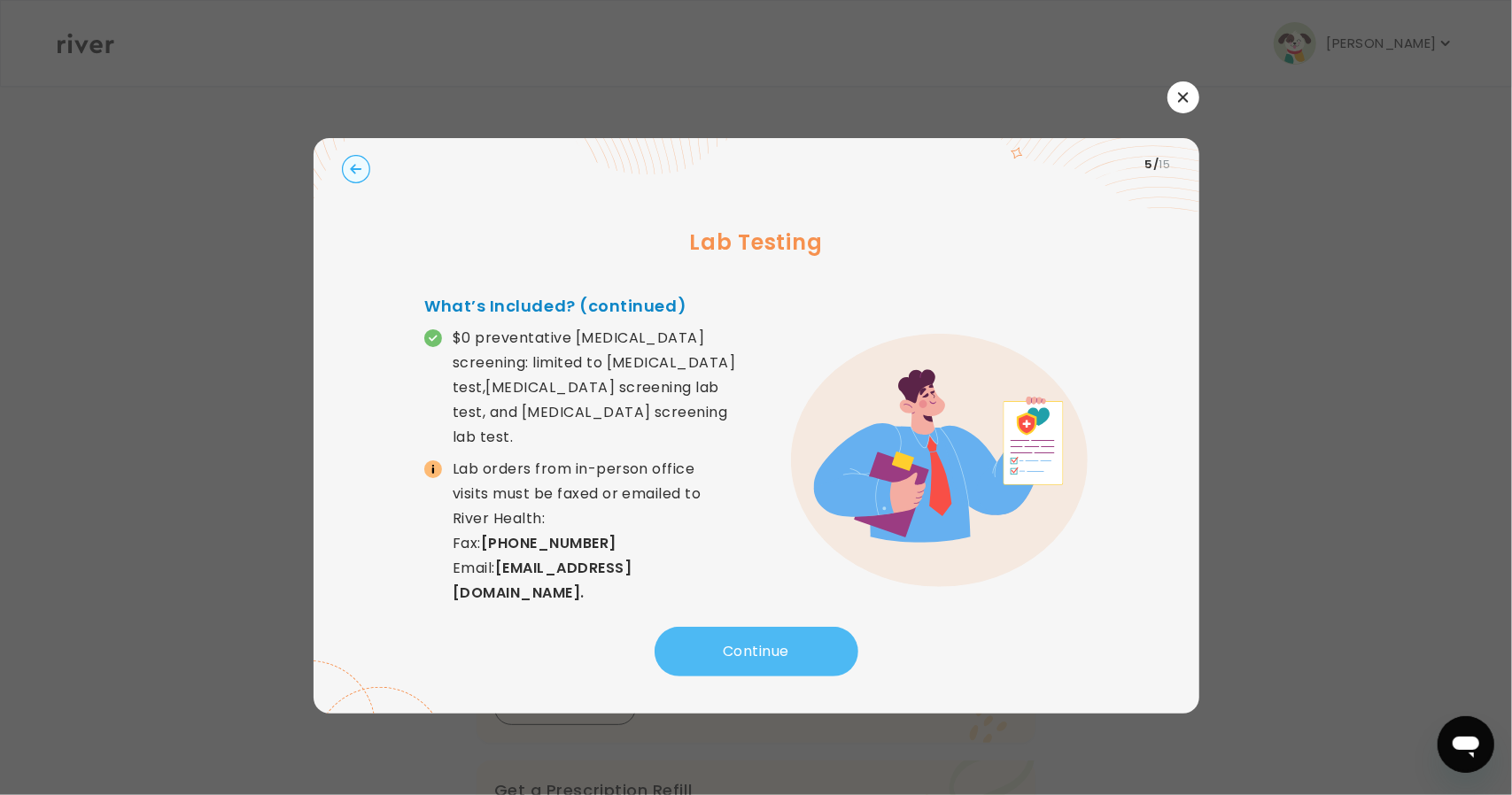 click on "Continue" at bounding box center (756, 652) 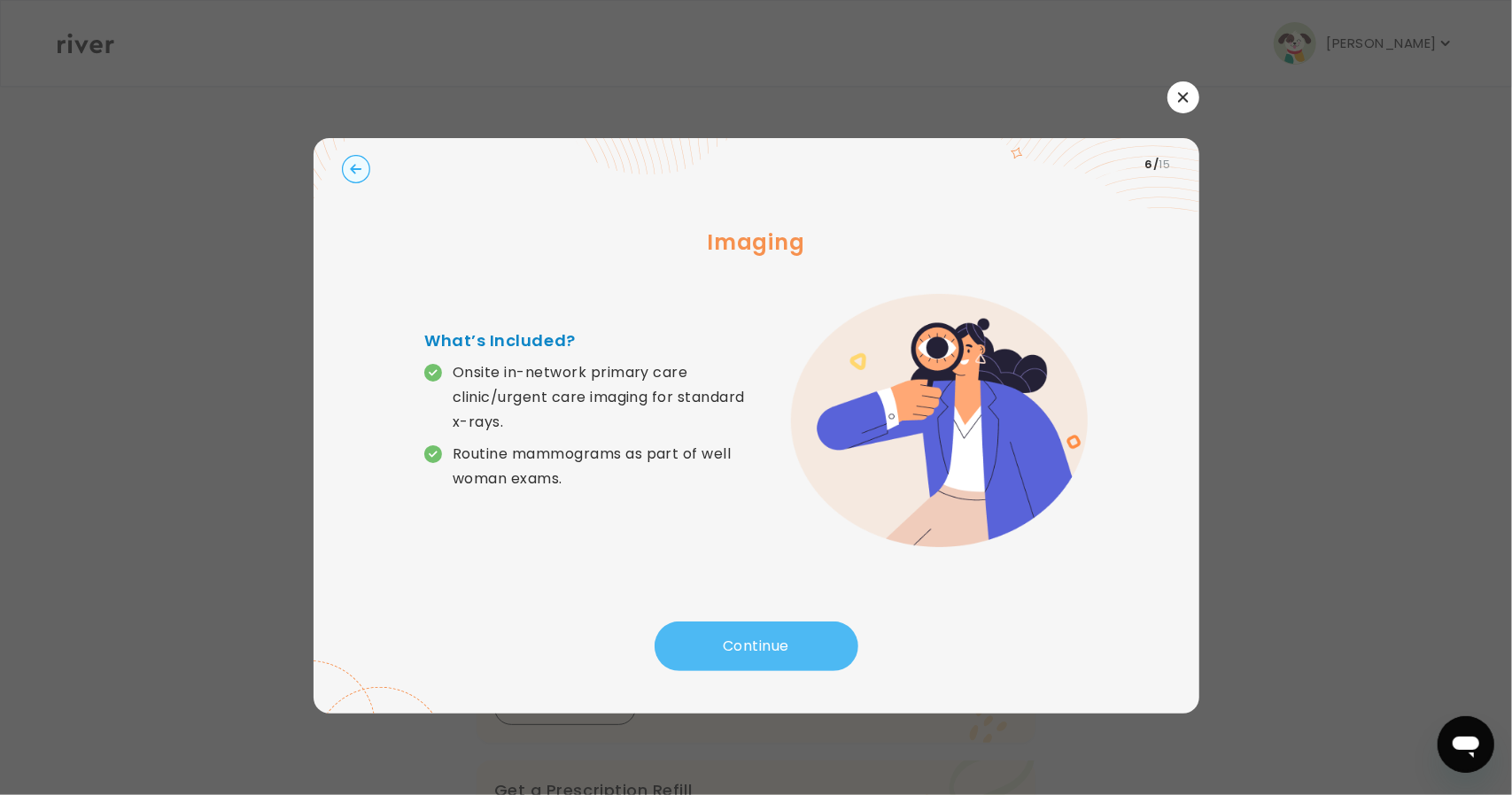 click on "Continue" at bounding box center (756, 646) 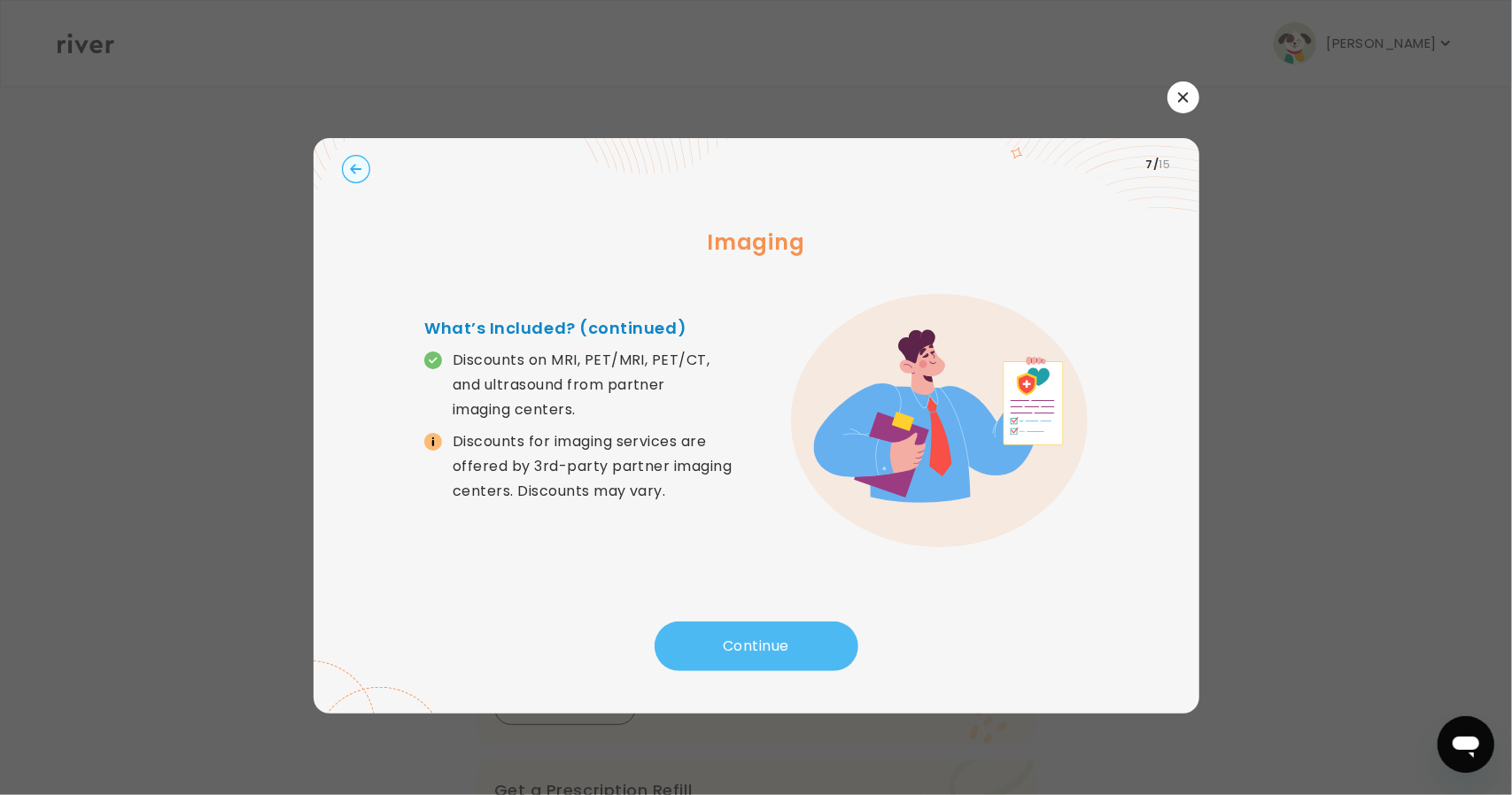 click on "Continue" at bounding box center (756, 646) 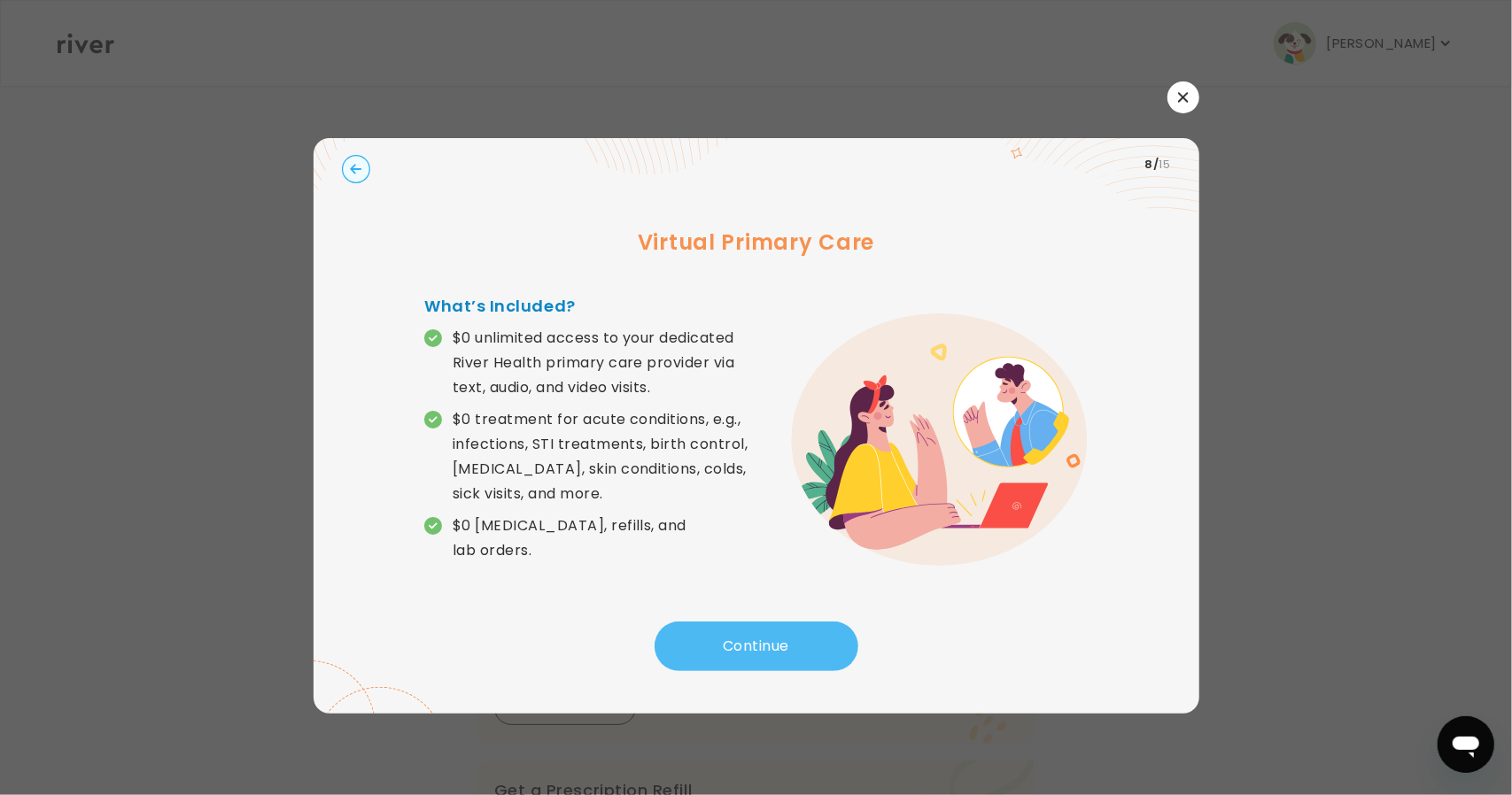 click on "Continue" at bounding box center (756, 646) 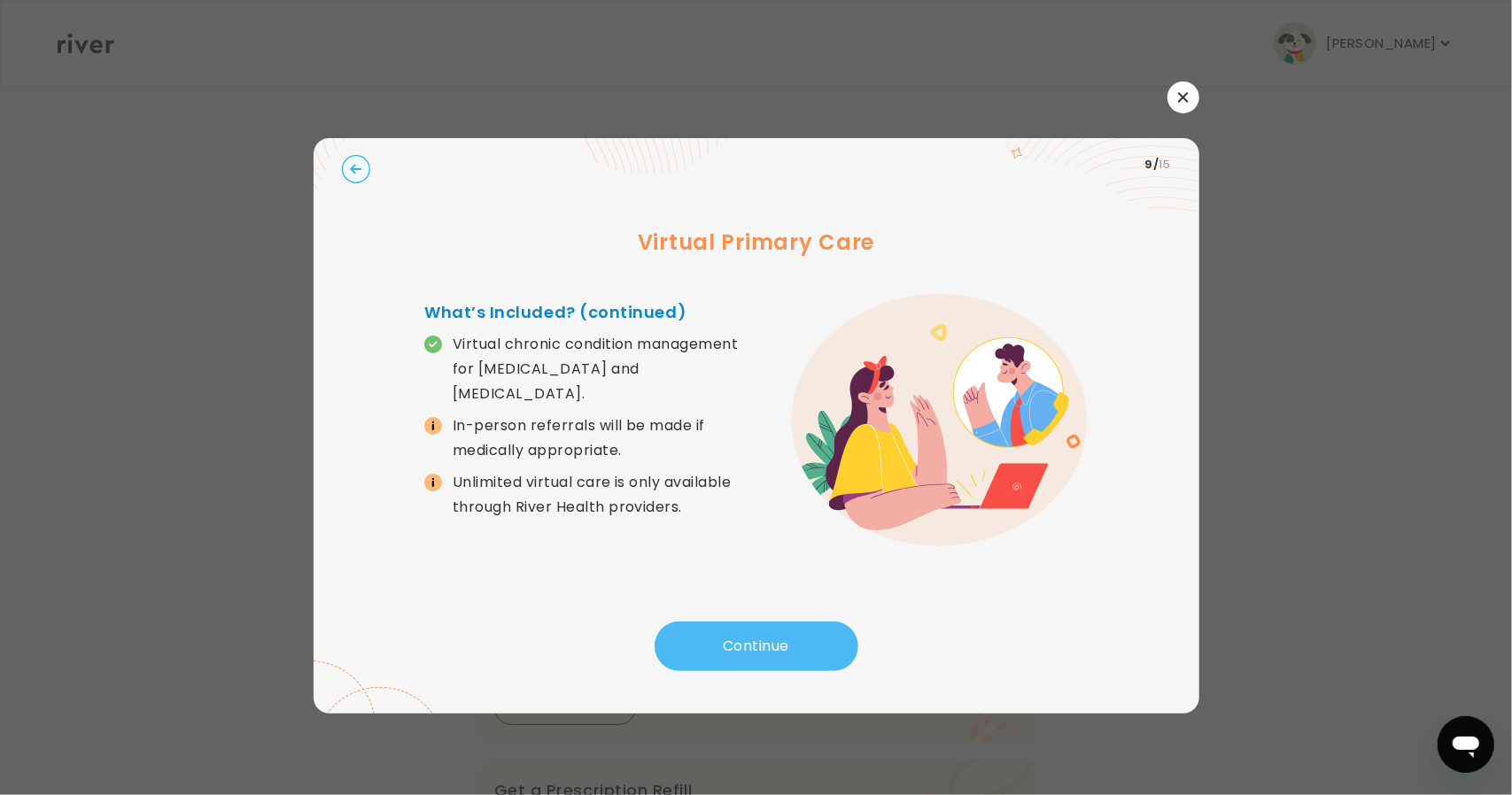 click on "Continue" at bounding box center [756, 646] 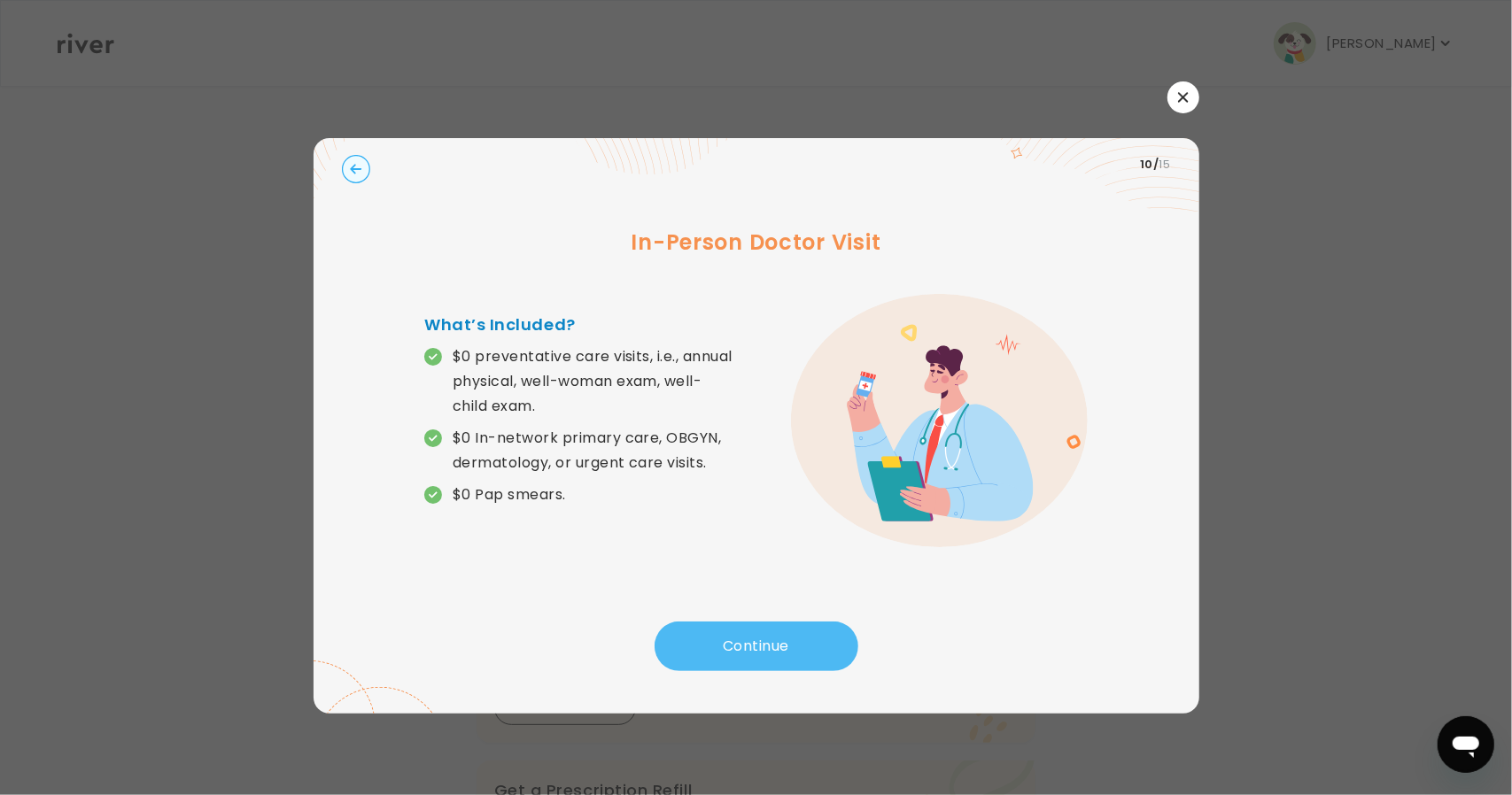 click on "Continue" at bounding box center (756, 646) 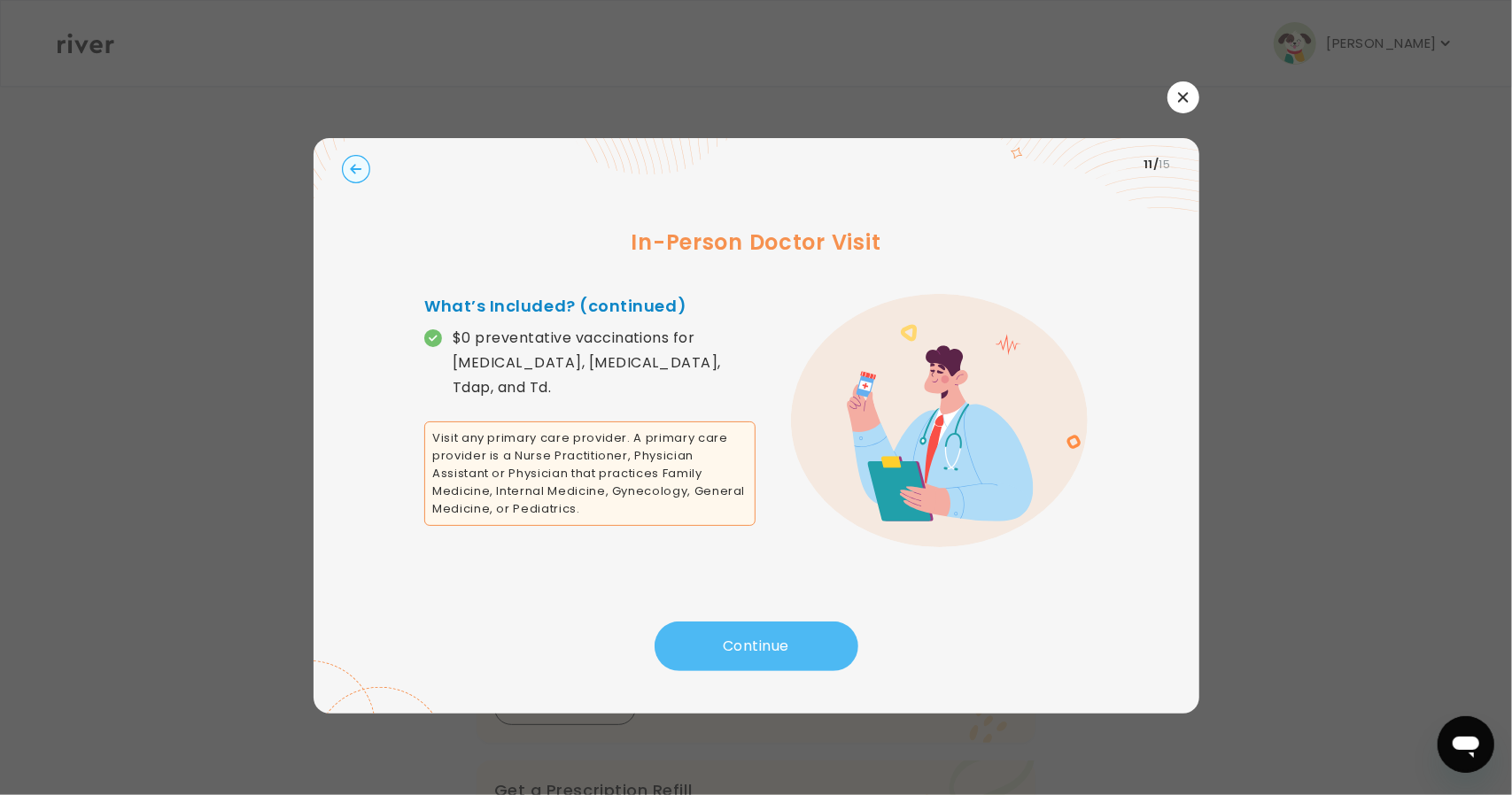 click on "Continue" at bounding box center [756, 646] 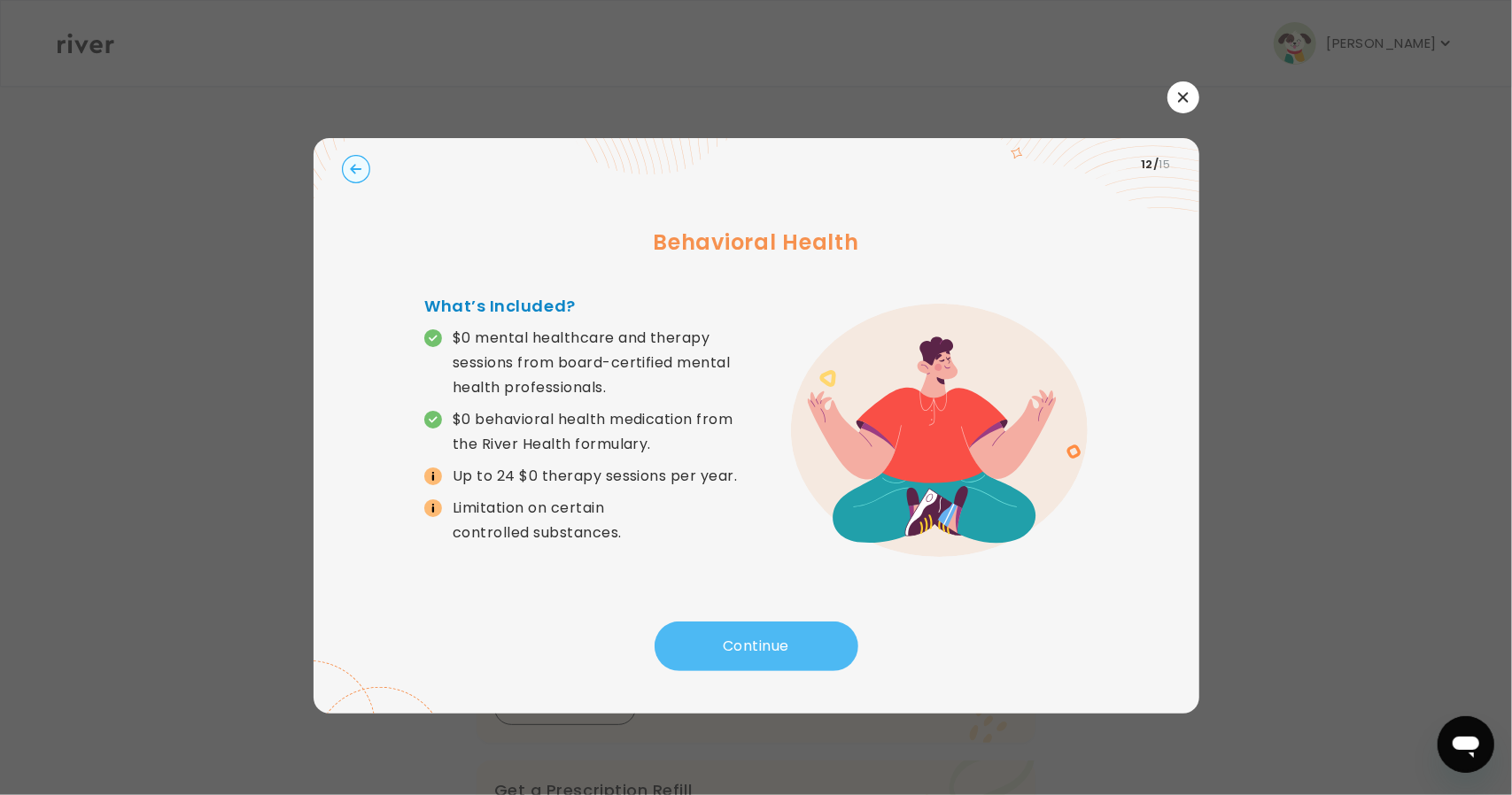 click on "Continue" at bounding box center [756, 646] 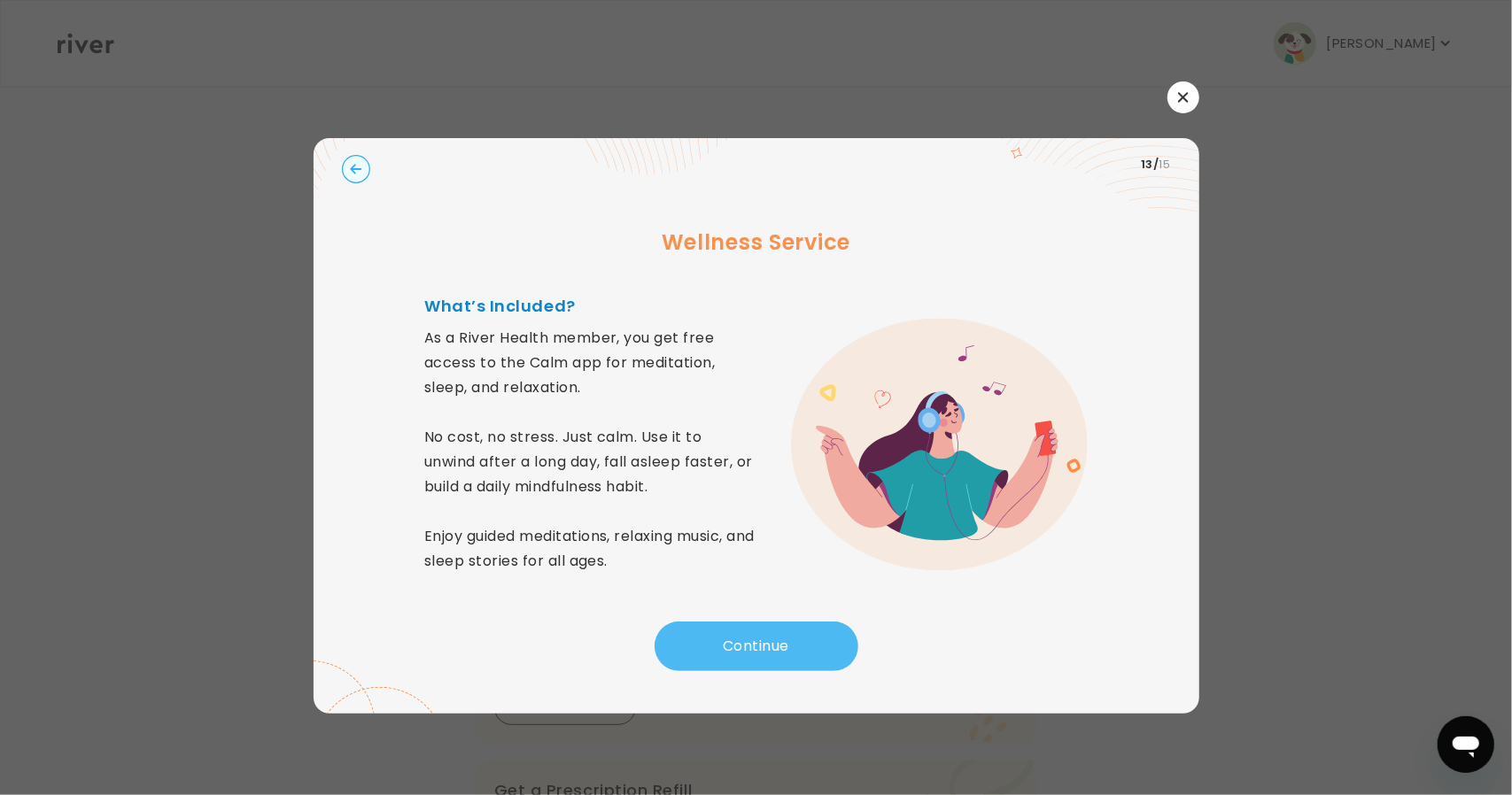 click on "Continue" at bounding box center [756, 646] 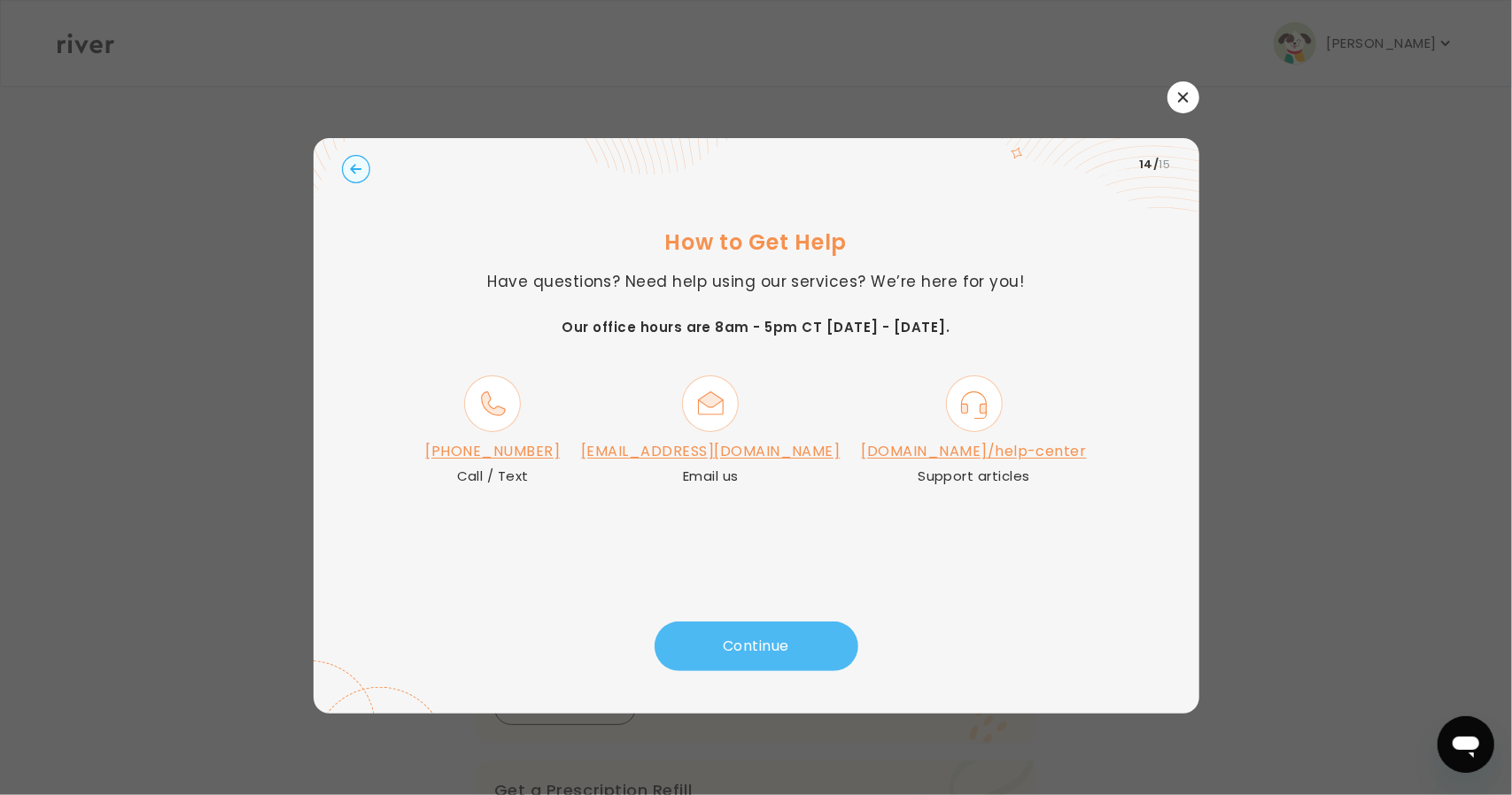 click on "Continue" at bounding box center (756, 646) 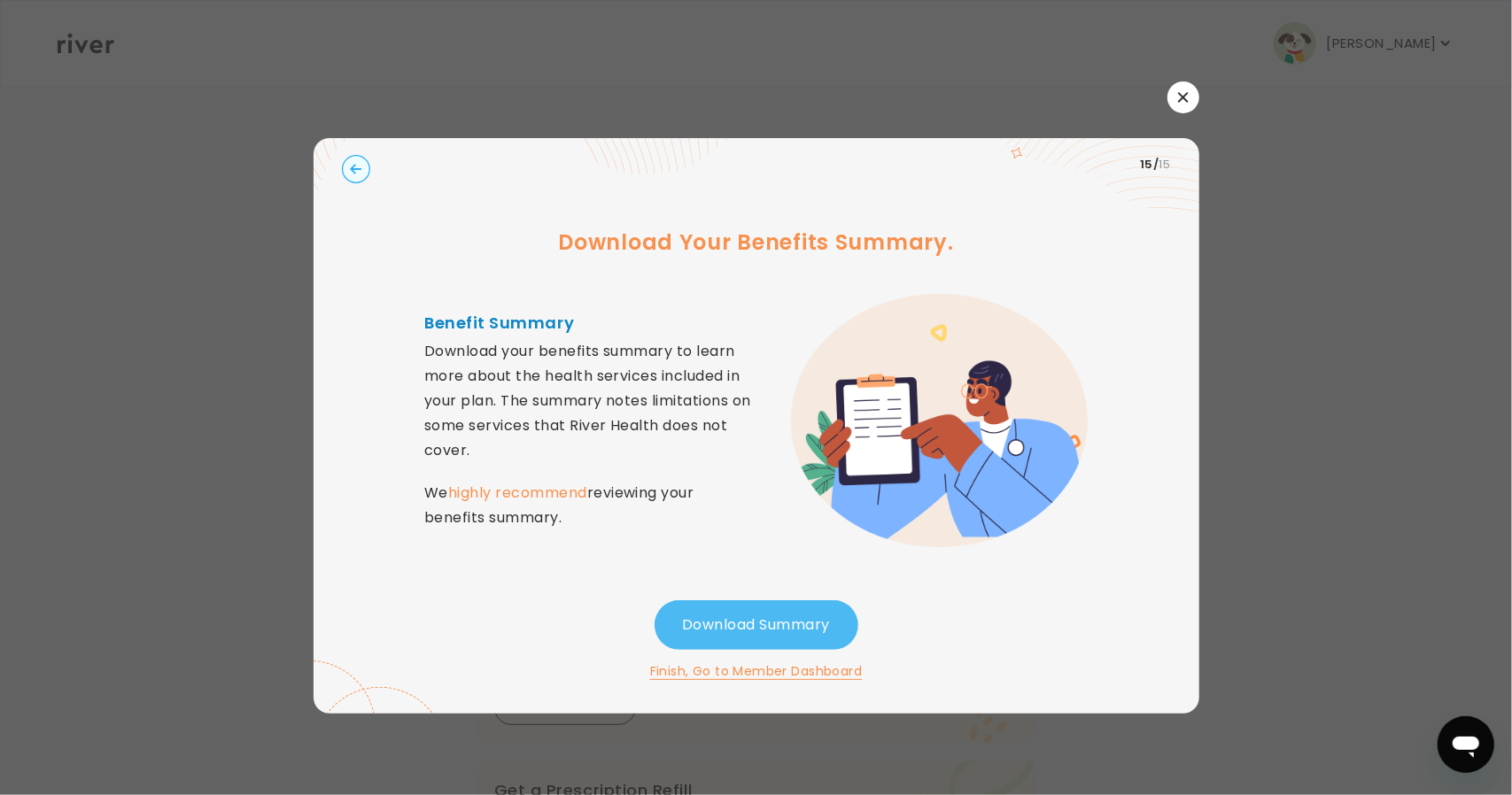 click on "Download Summary" at bounding box center [756, 625] 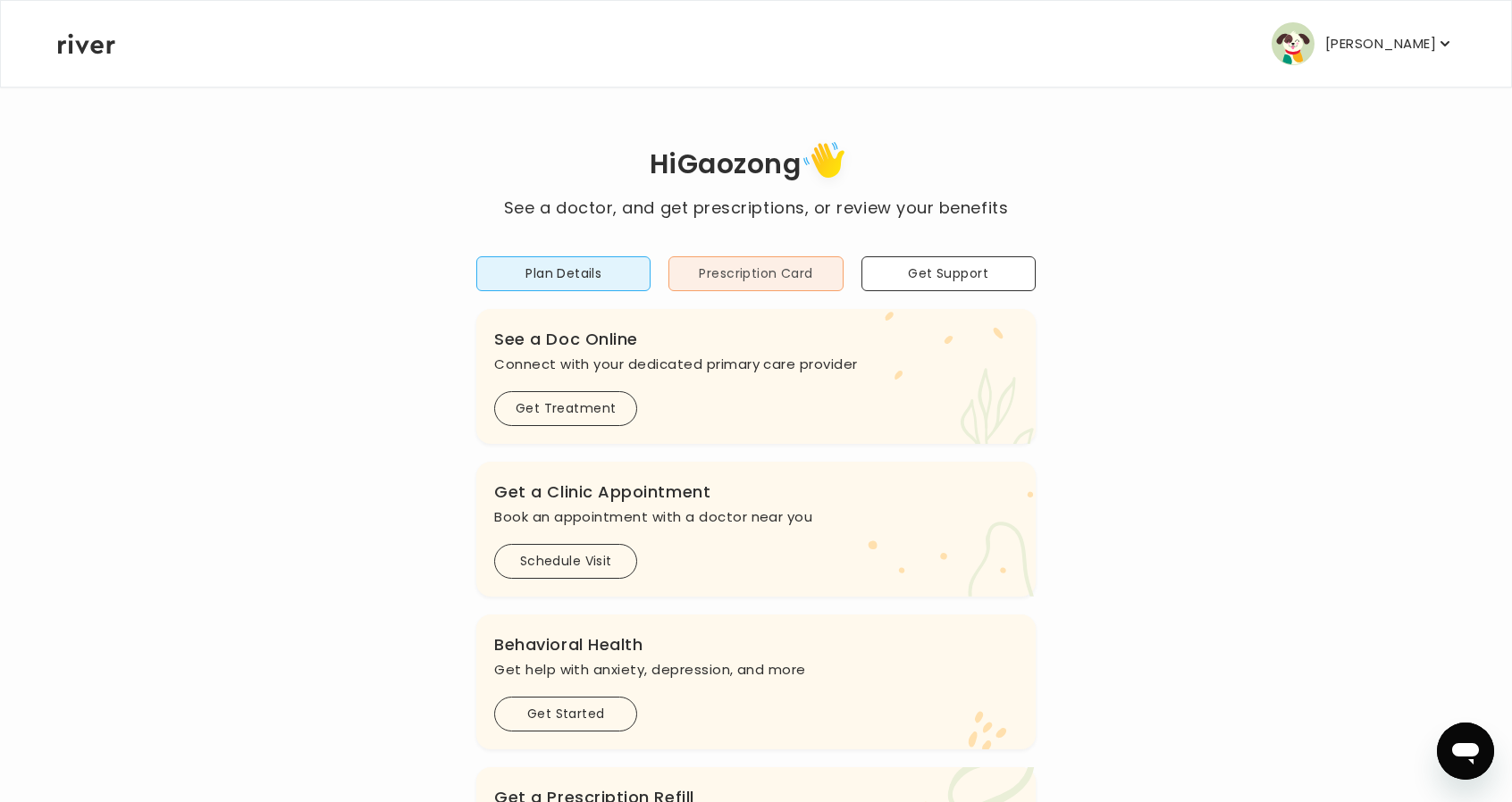click on "Prescription Card" at bounding box center (755, 273) 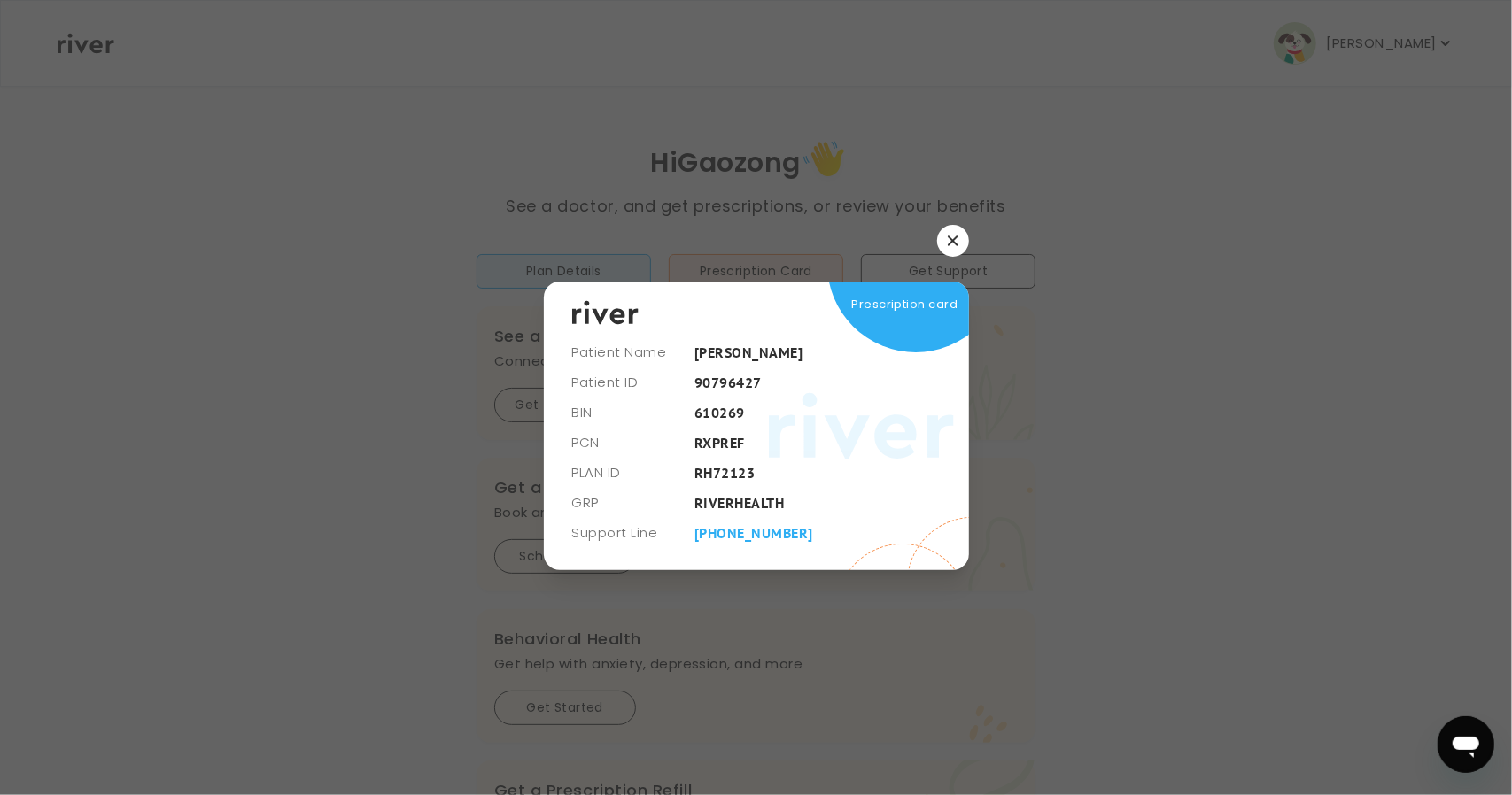 click 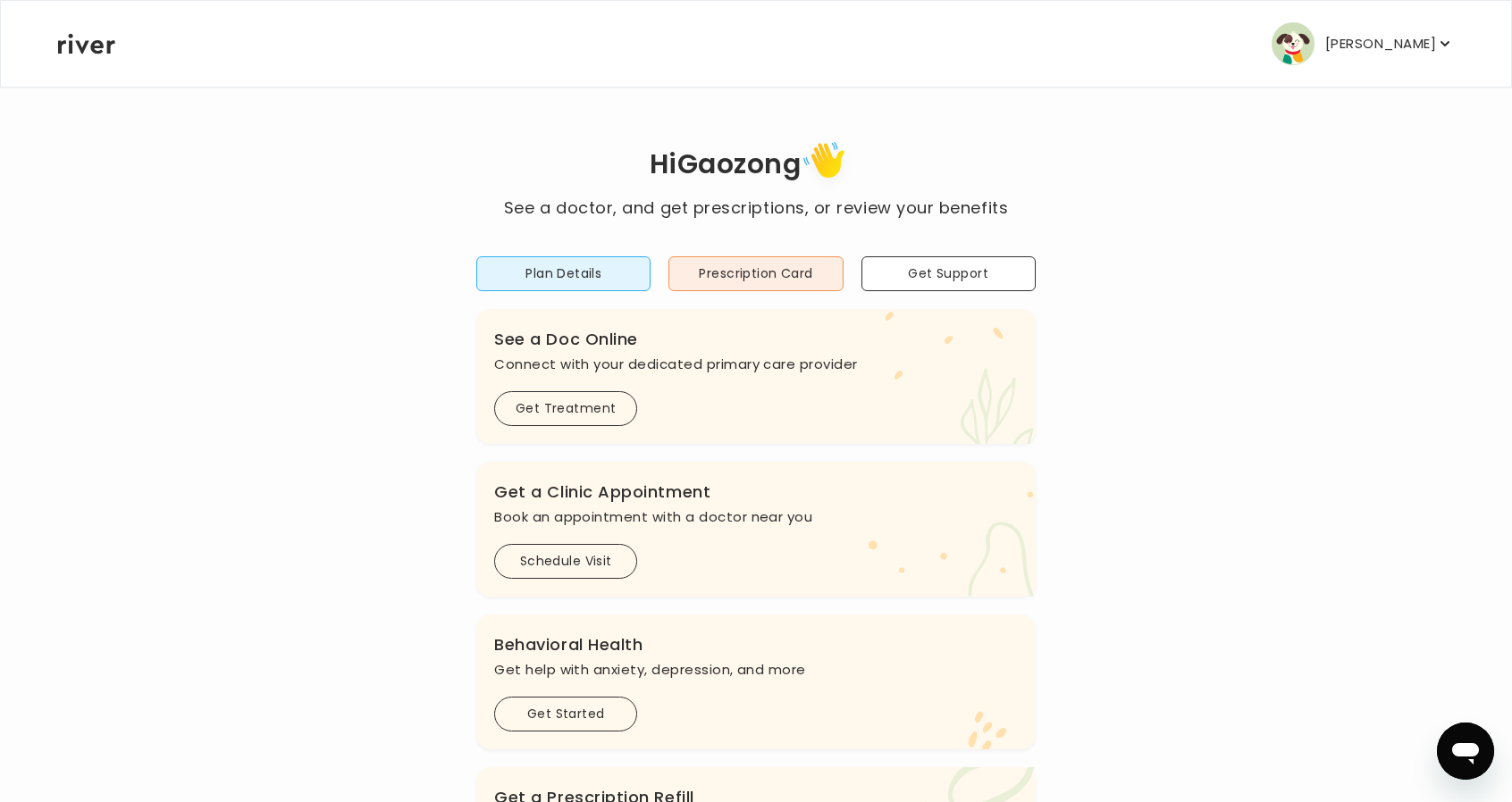 click on "[PERSON_NAME]" at bounding box center (1381, 44) 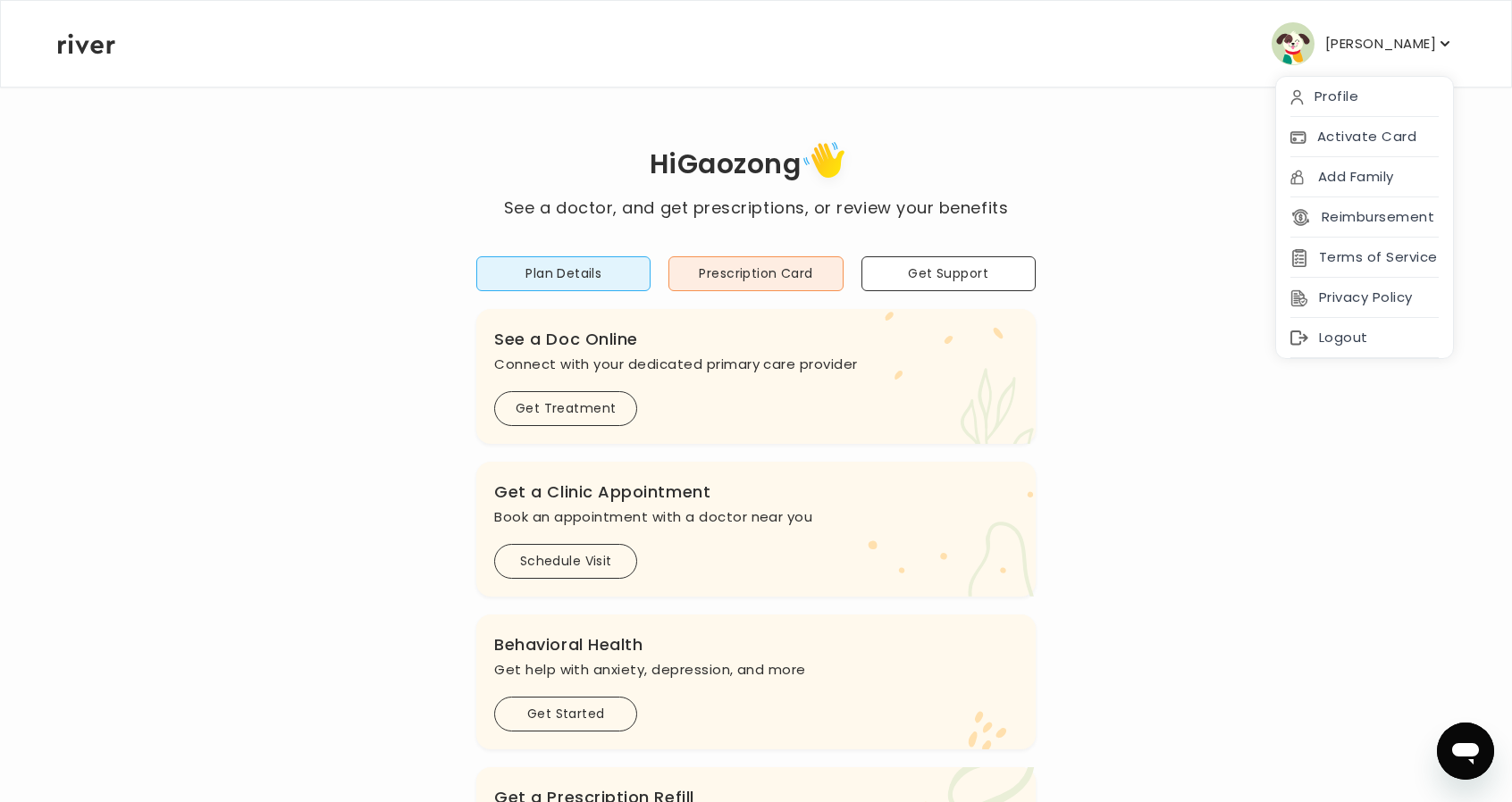 click on "[PERSON_NAME]" at bounding box center [1381, 44] 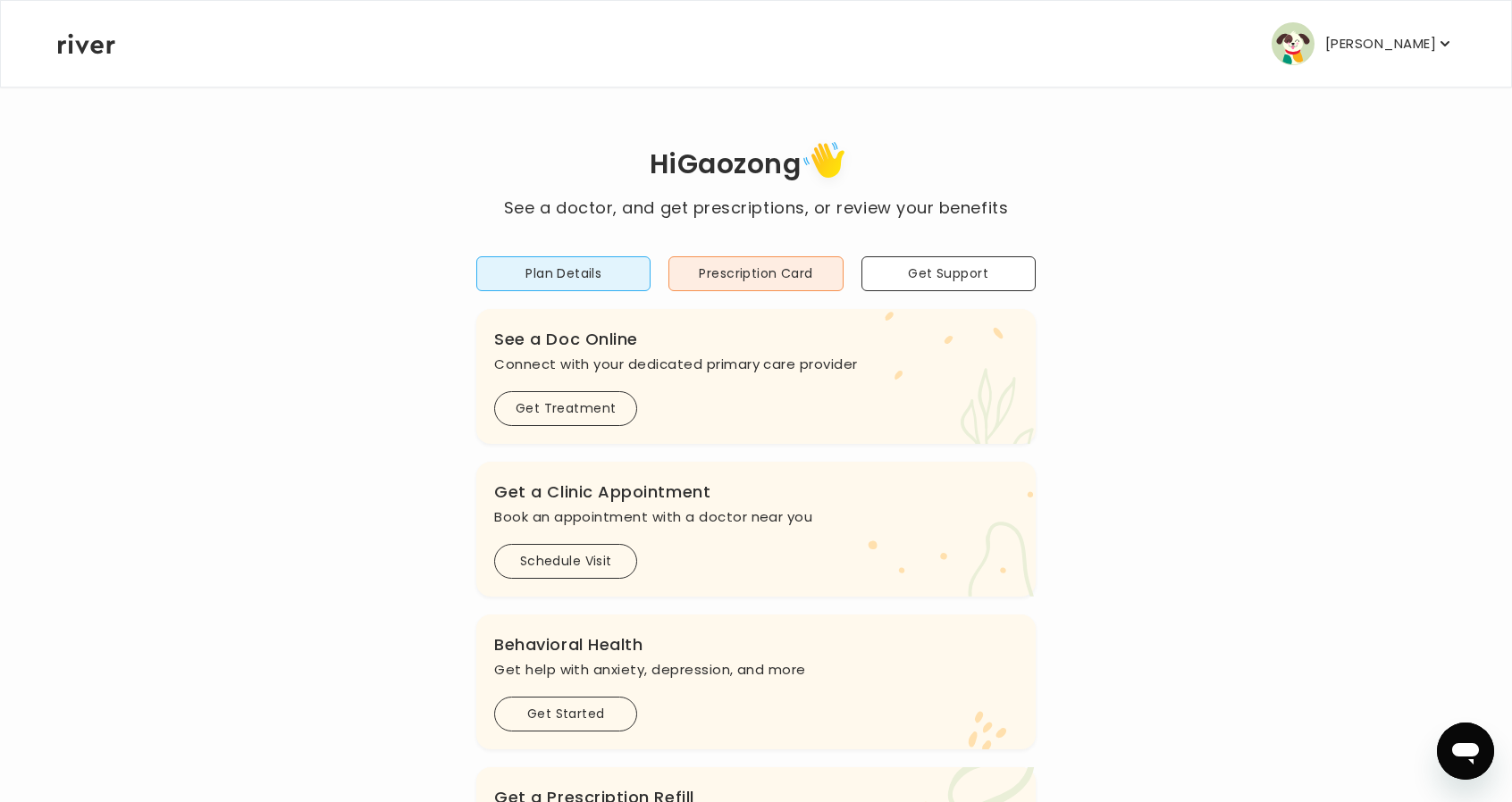 click 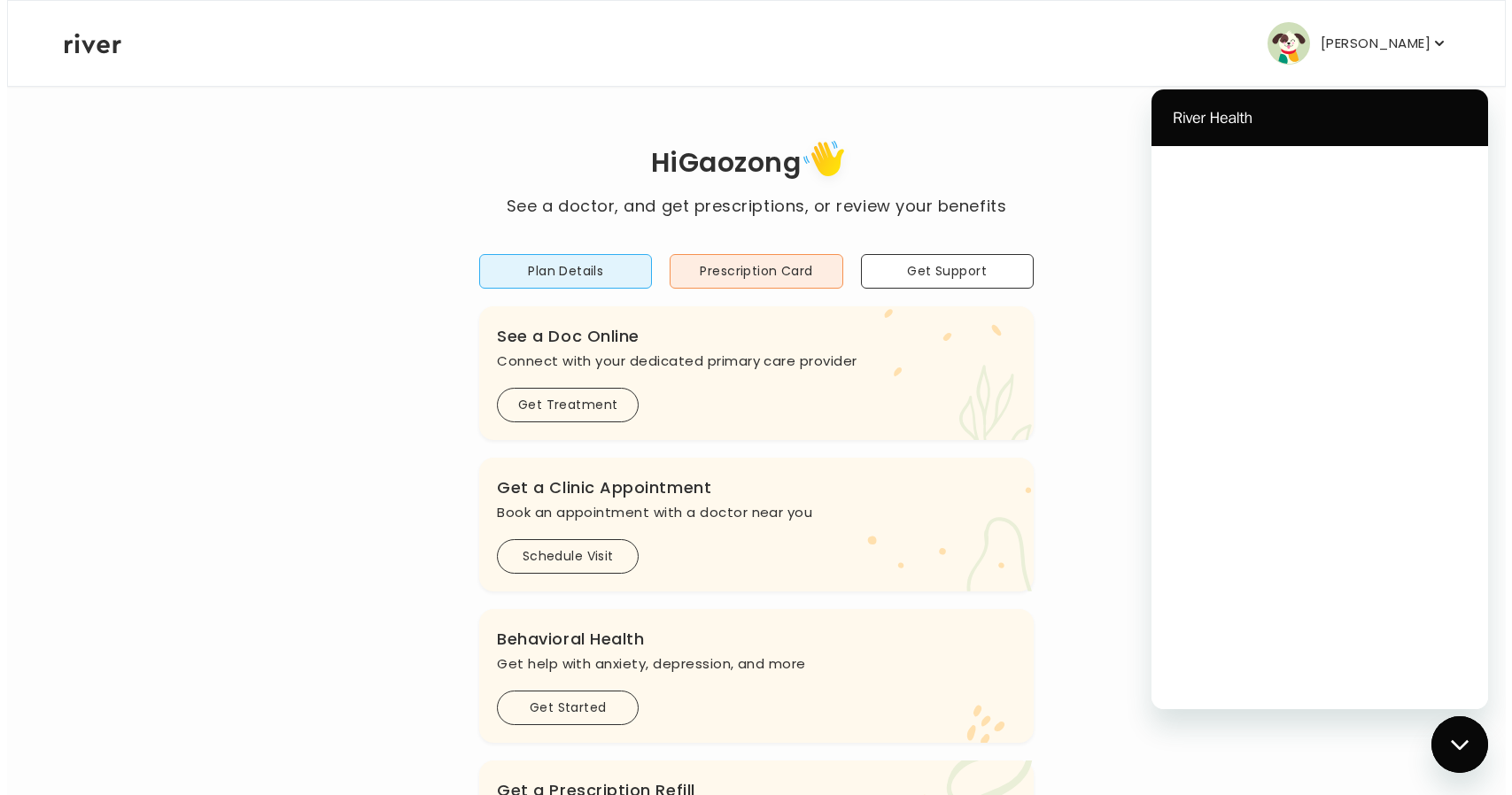 scroll, scrollTop: 0, scrollLeft: 0, axis: both 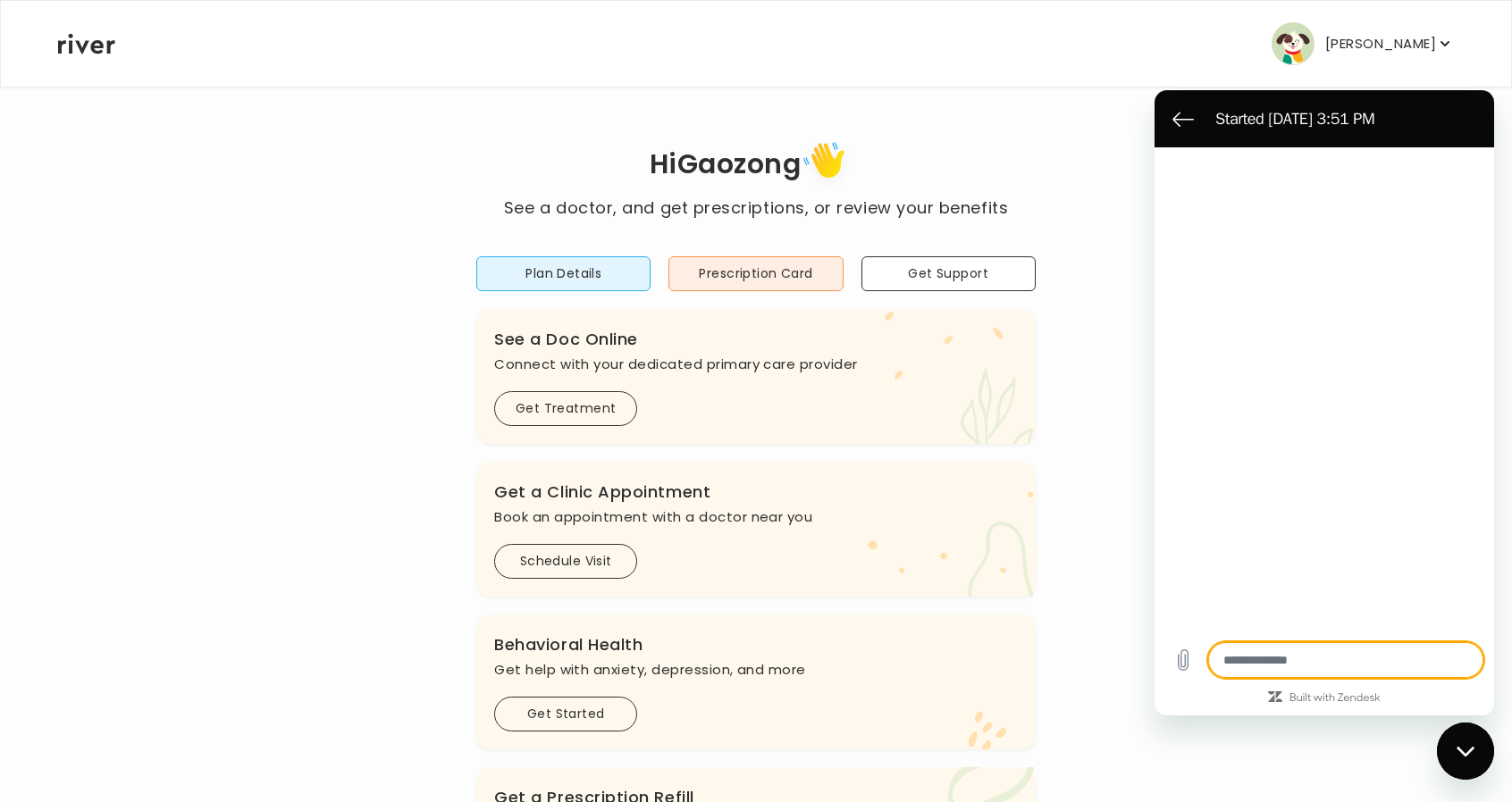 type on "*" 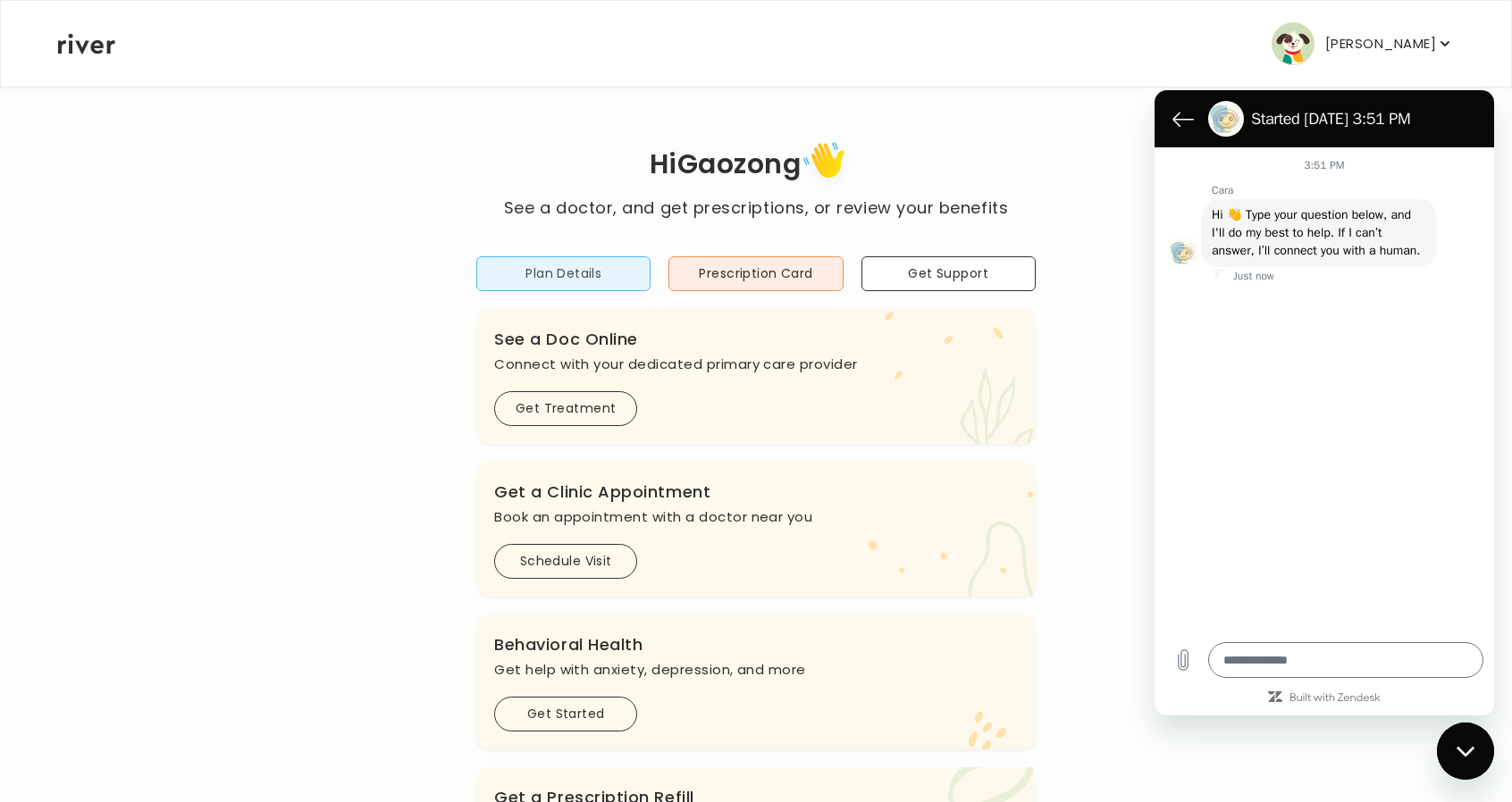 click on "Plan Details" at bounding box center [563, 273] 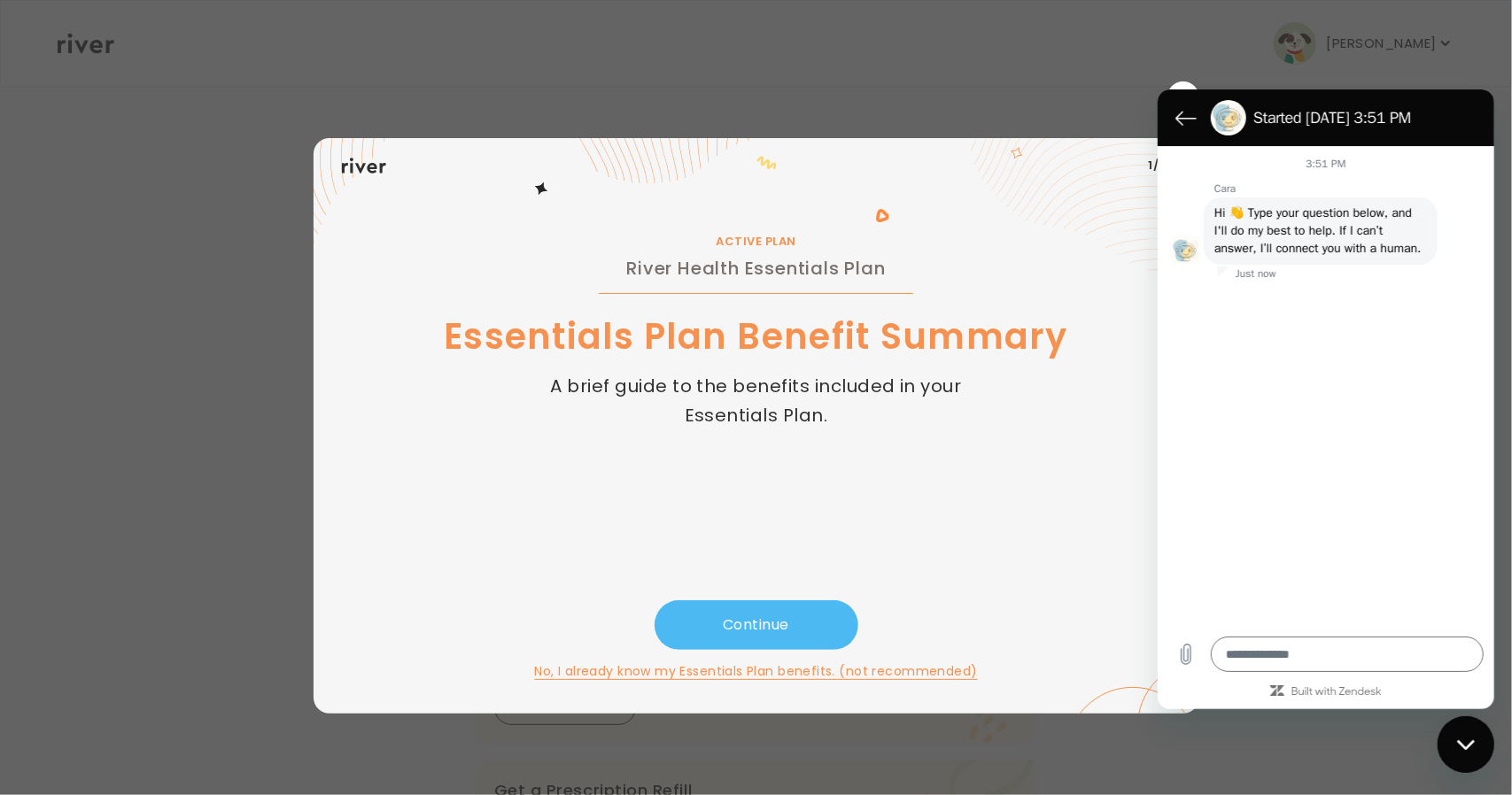click on "Continue" at bounding box center (756, 625) 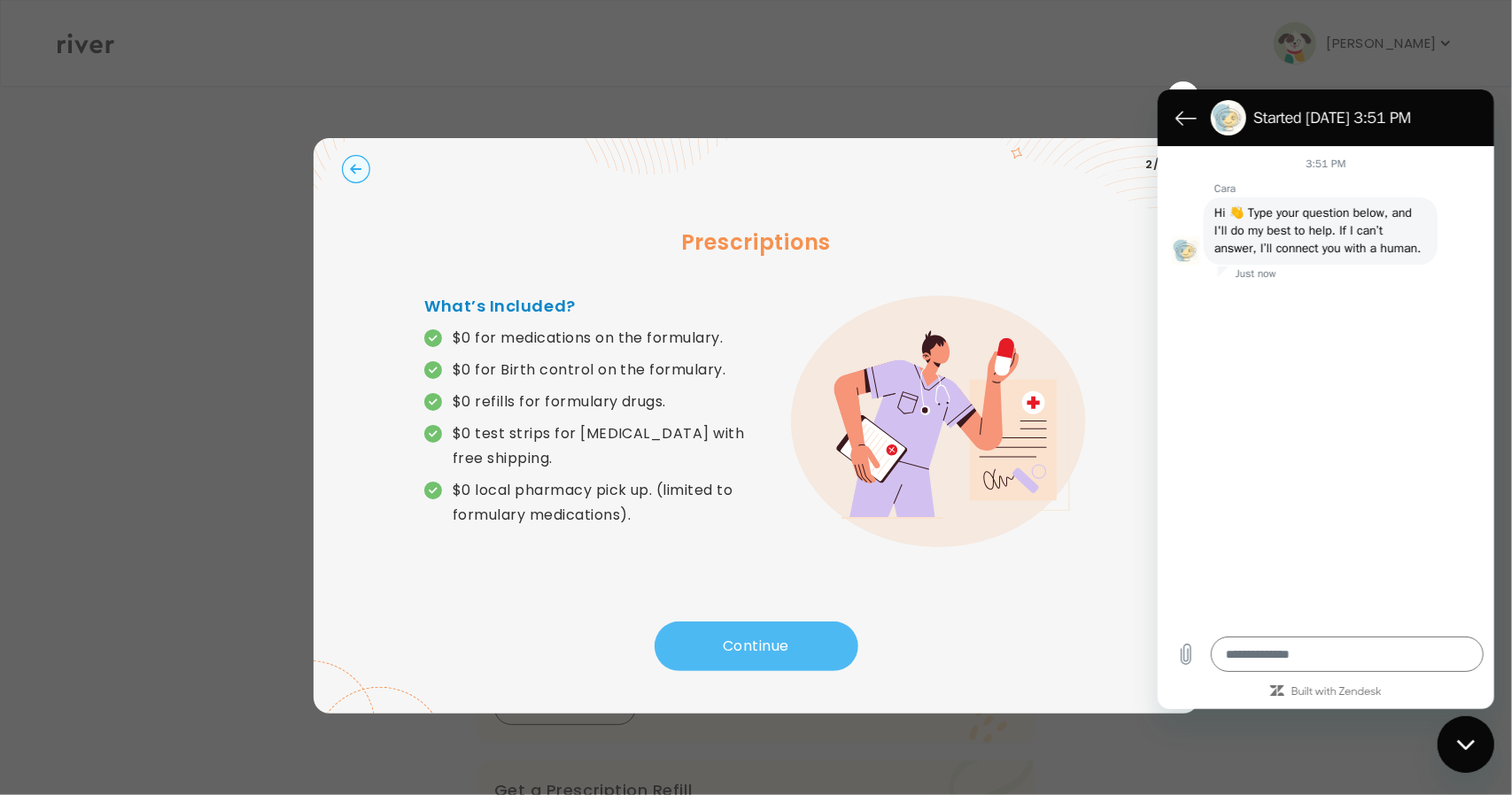 click on "Prescriptions What’s Included? $0 for medications on the formulary.
$0 for Birth control on the formulary.
$0 refills for formulary drugs.
$0 test strips for [MEDICAL_DATA] with free shipping.
$0 local pharmacy pick up. (limited to formulary medications)." at bounding box center [756, 406] 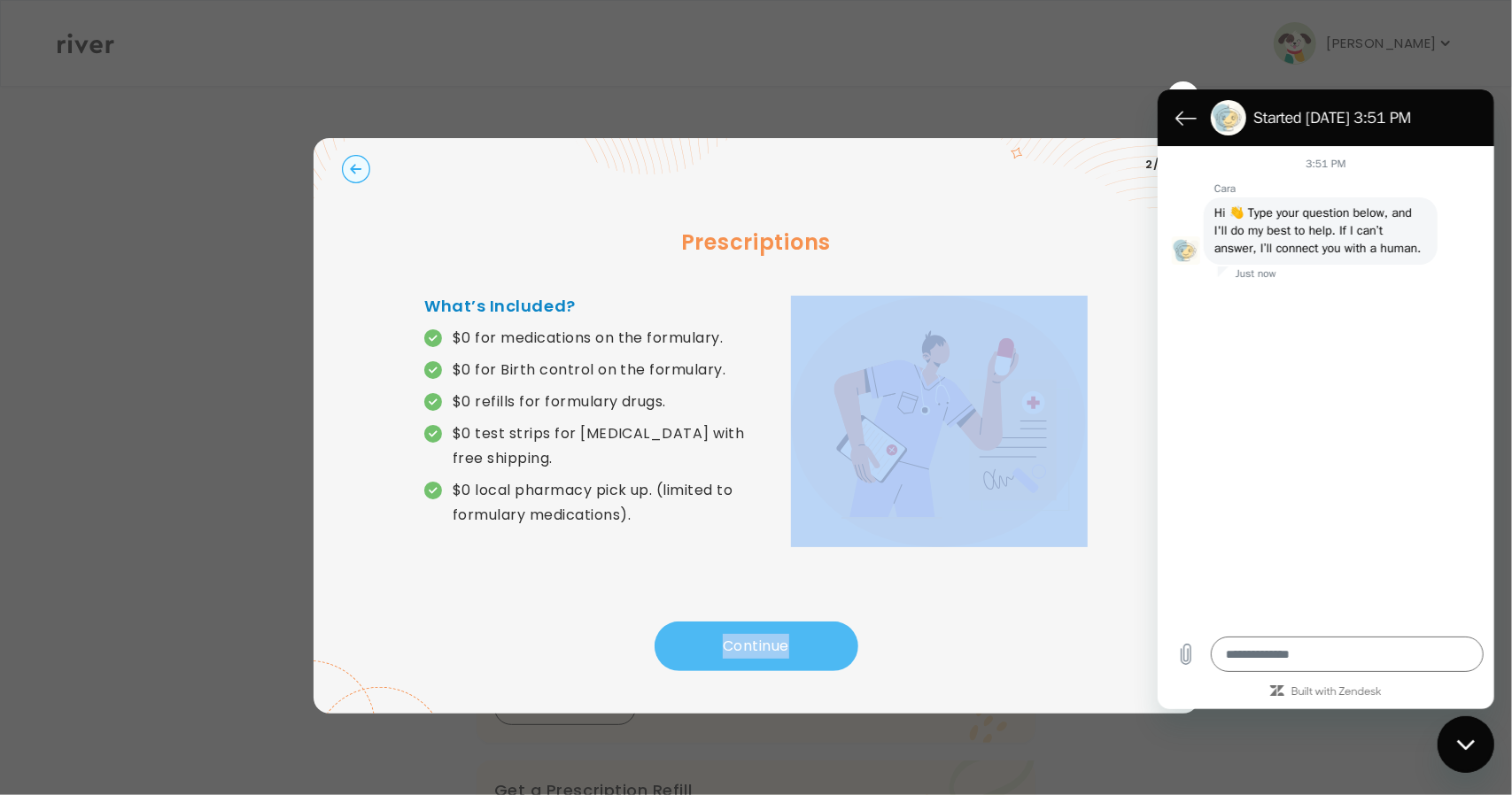 click on "Prescriptions What’s Included? $0 for medications on the formulary.
$0 for Birth control on the formulary.
$0 refills for formulary drugs.
$0 test strips for [MEDICAL_DATA] with free shipping.
$0 local pharmacy pick up. (limited to formulary medications)." at bounding box center (756, 406) 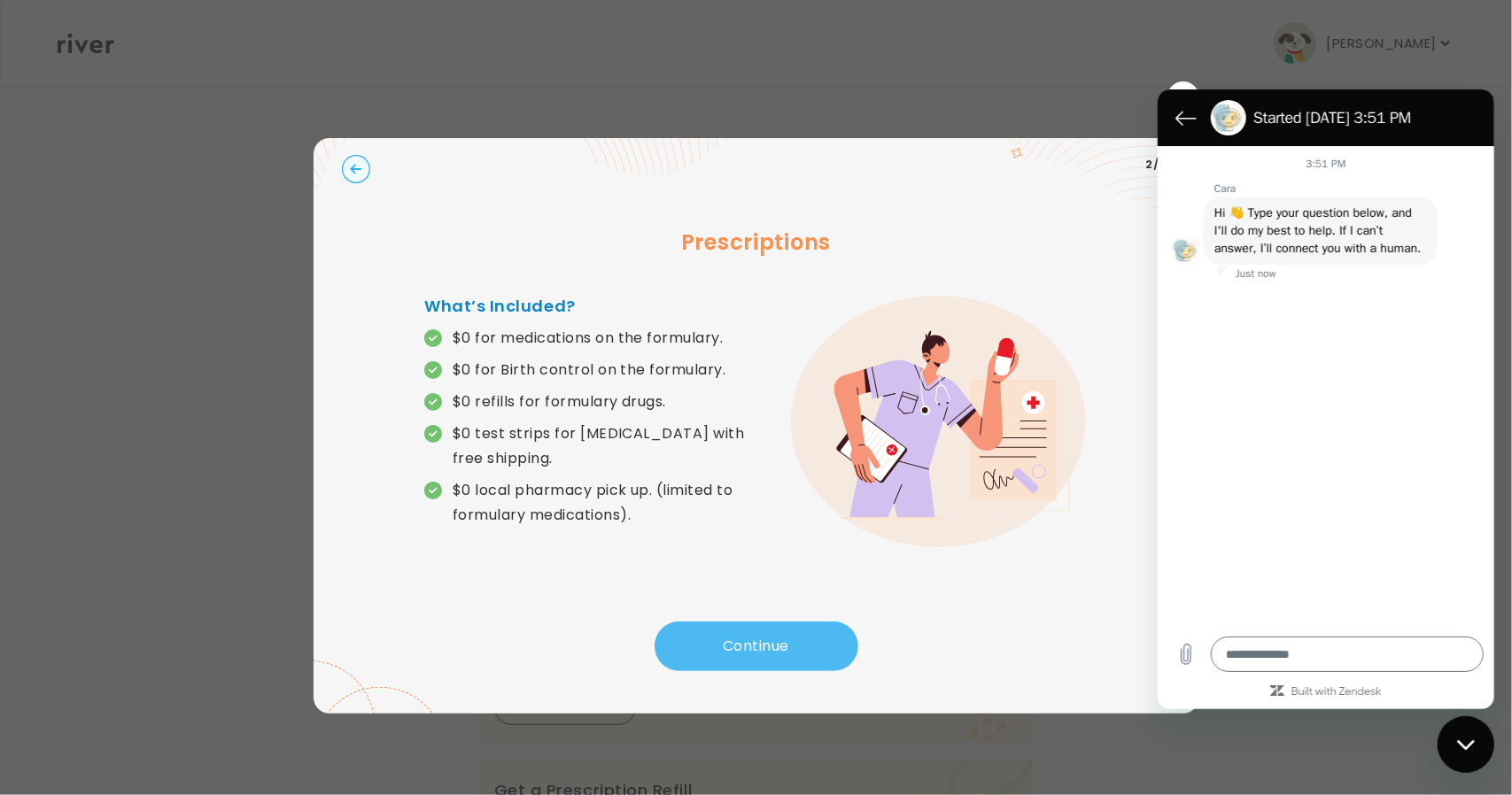 click on "Continue" at bounding box center (756, 646) 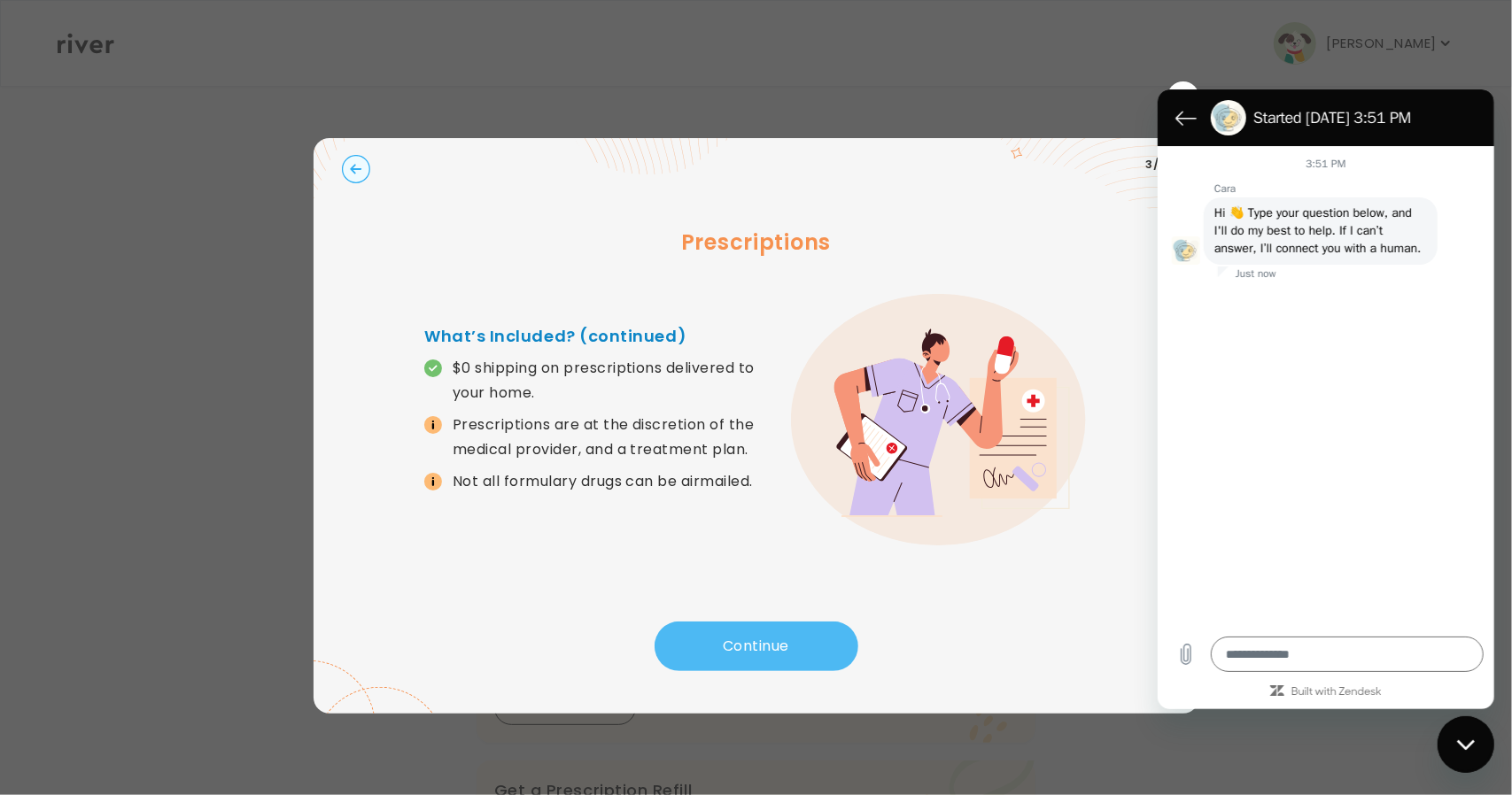click on "Continue" at bounding box center (756, 646) 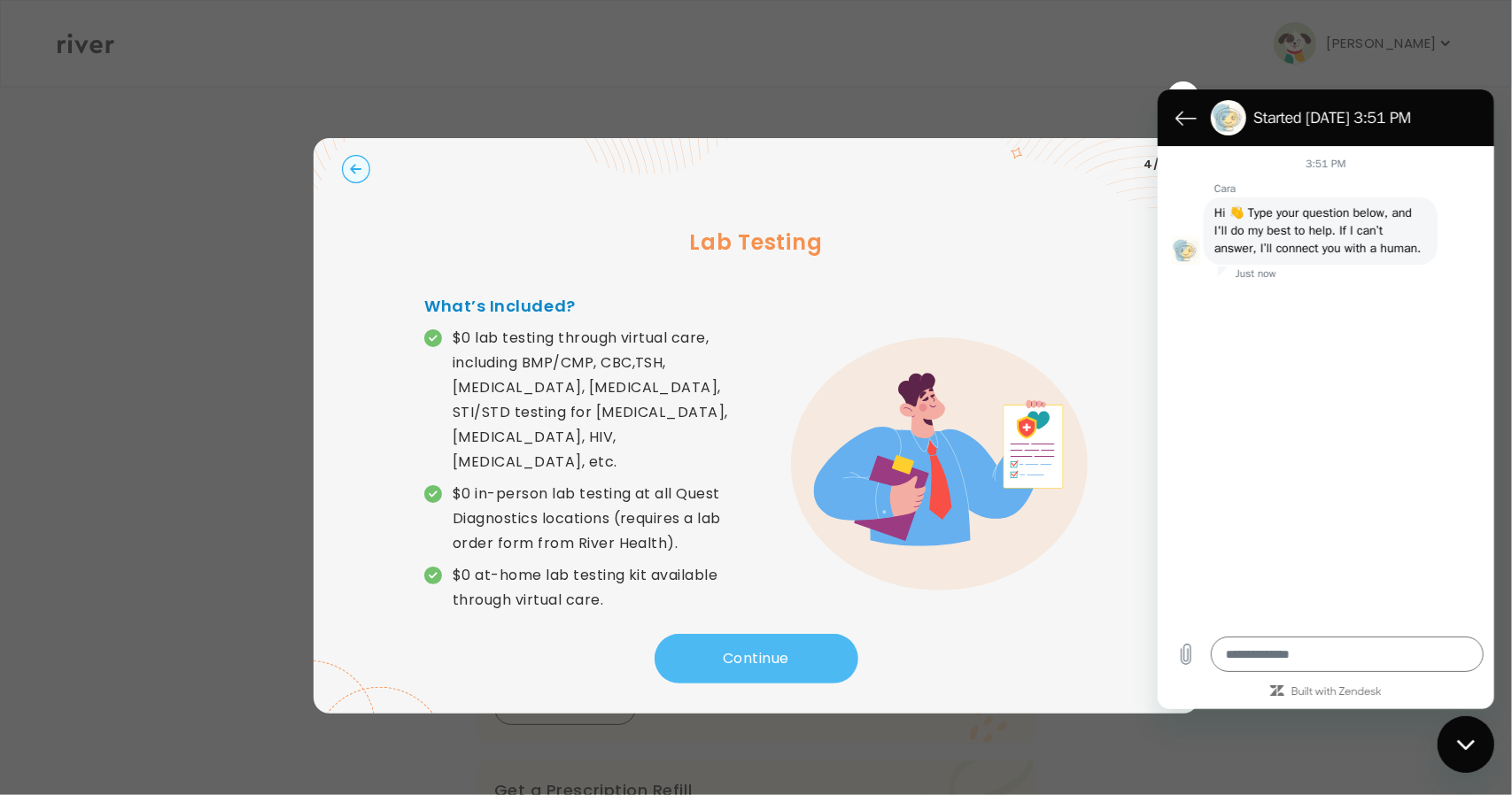 click on "Continue" at bounding box center (756, 659) 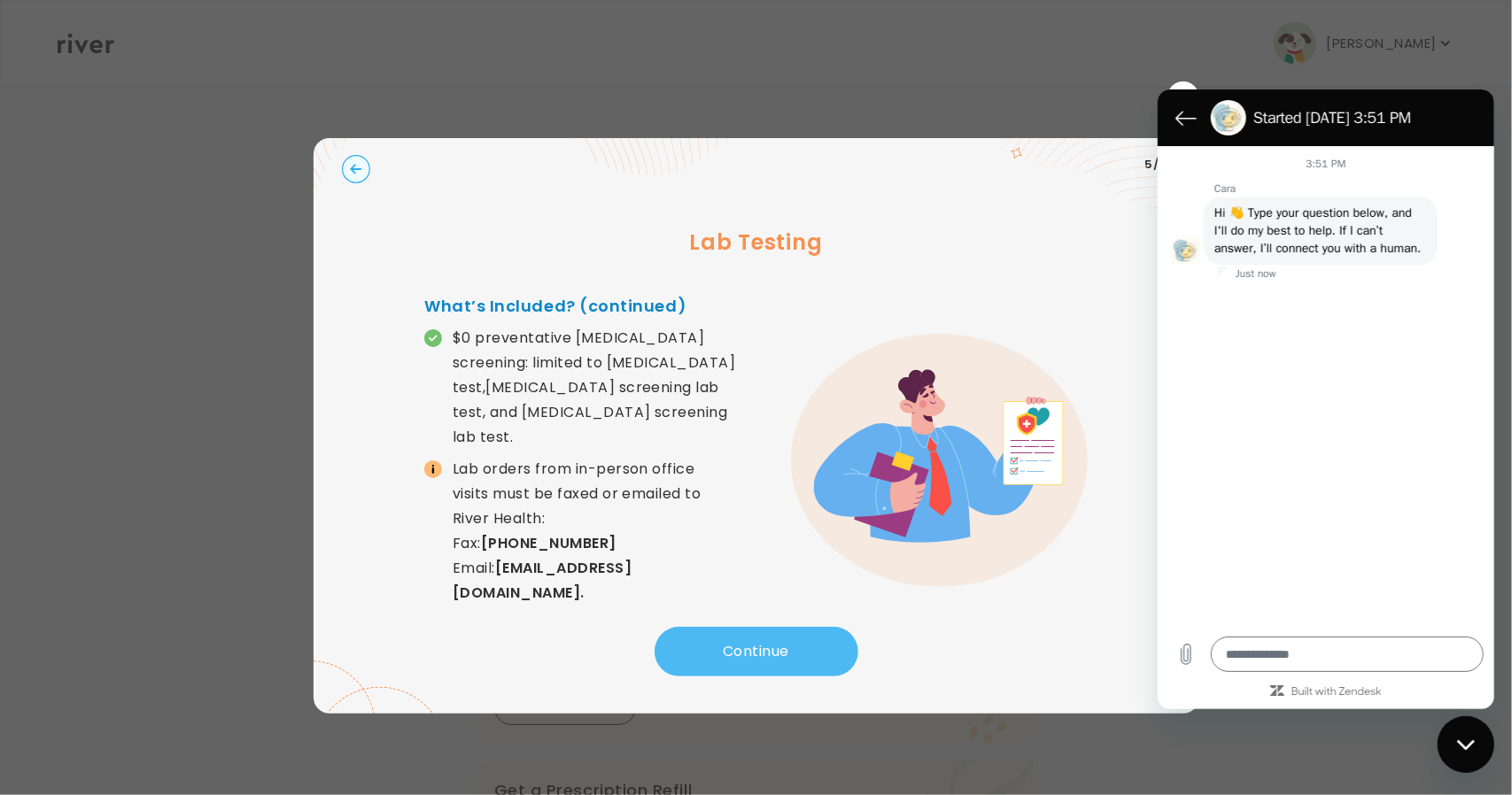 click on "Continue" at bounding box center [756, 652] 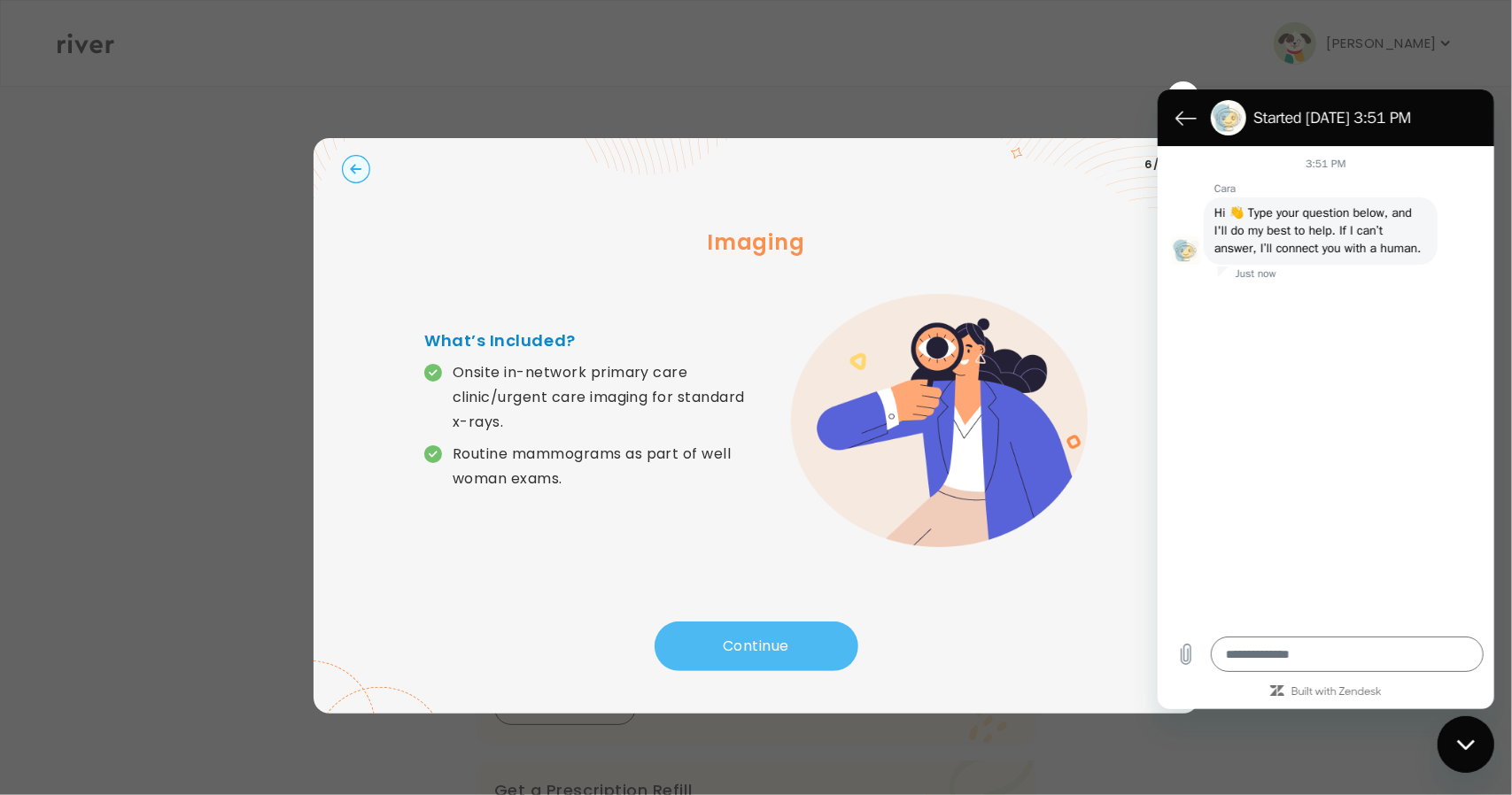 click on "Continue" at bounding box center [756, 646] 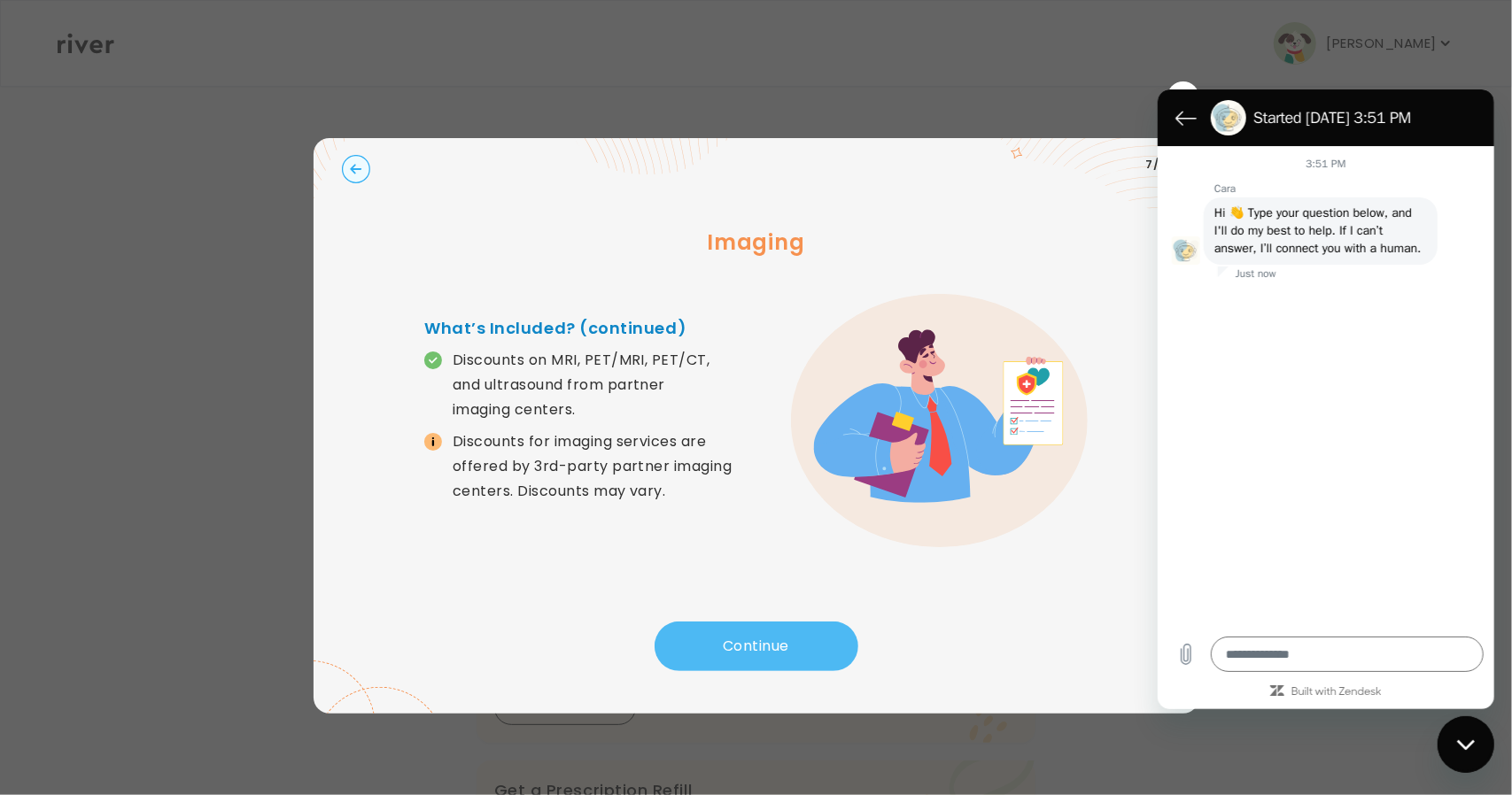 click on "Continue" at bounding box center (756, 646) 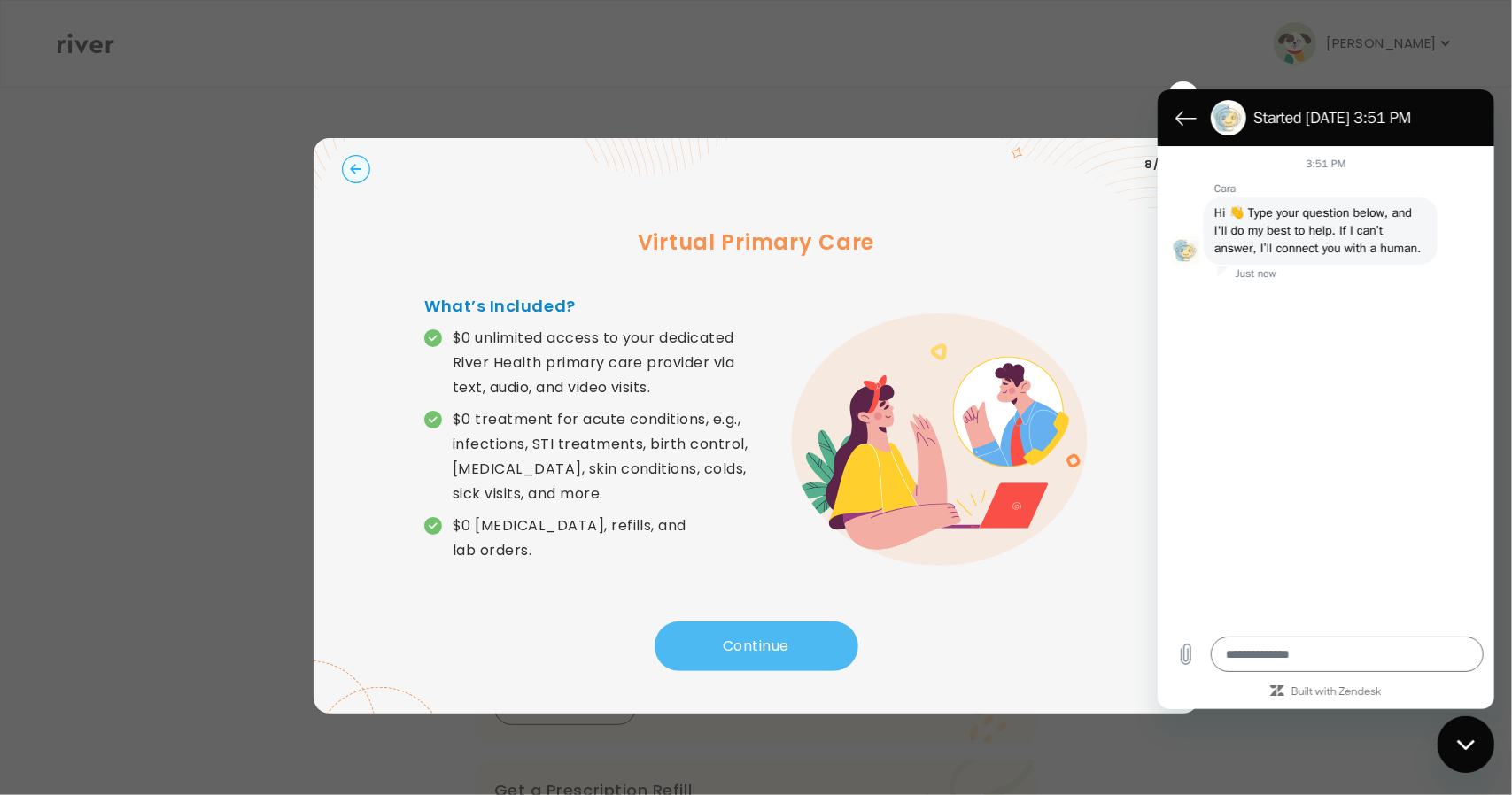 click on "Continue" at bounding box center (756, 646) 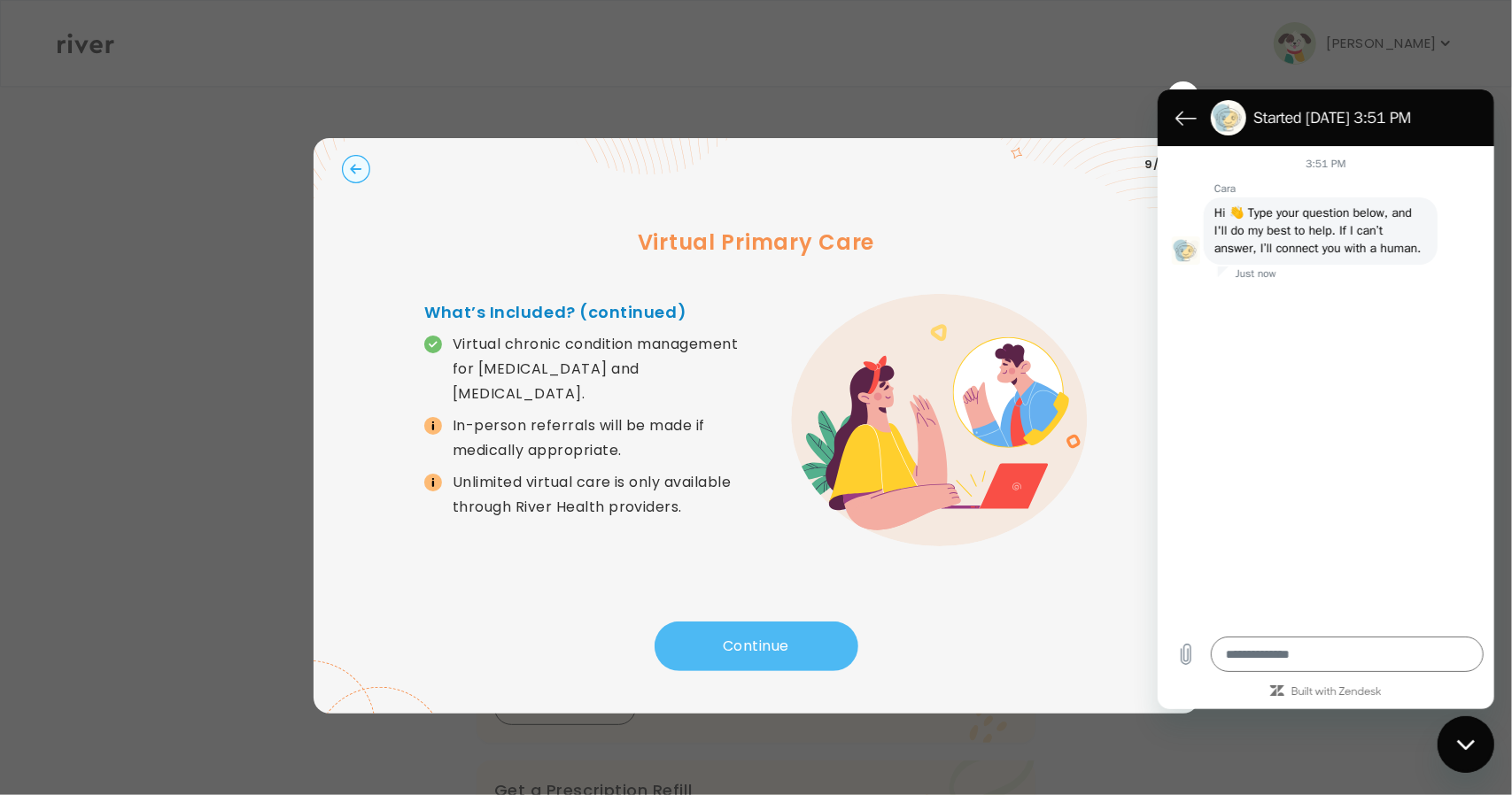 click on "Continue" at bounding box center (756, 646) 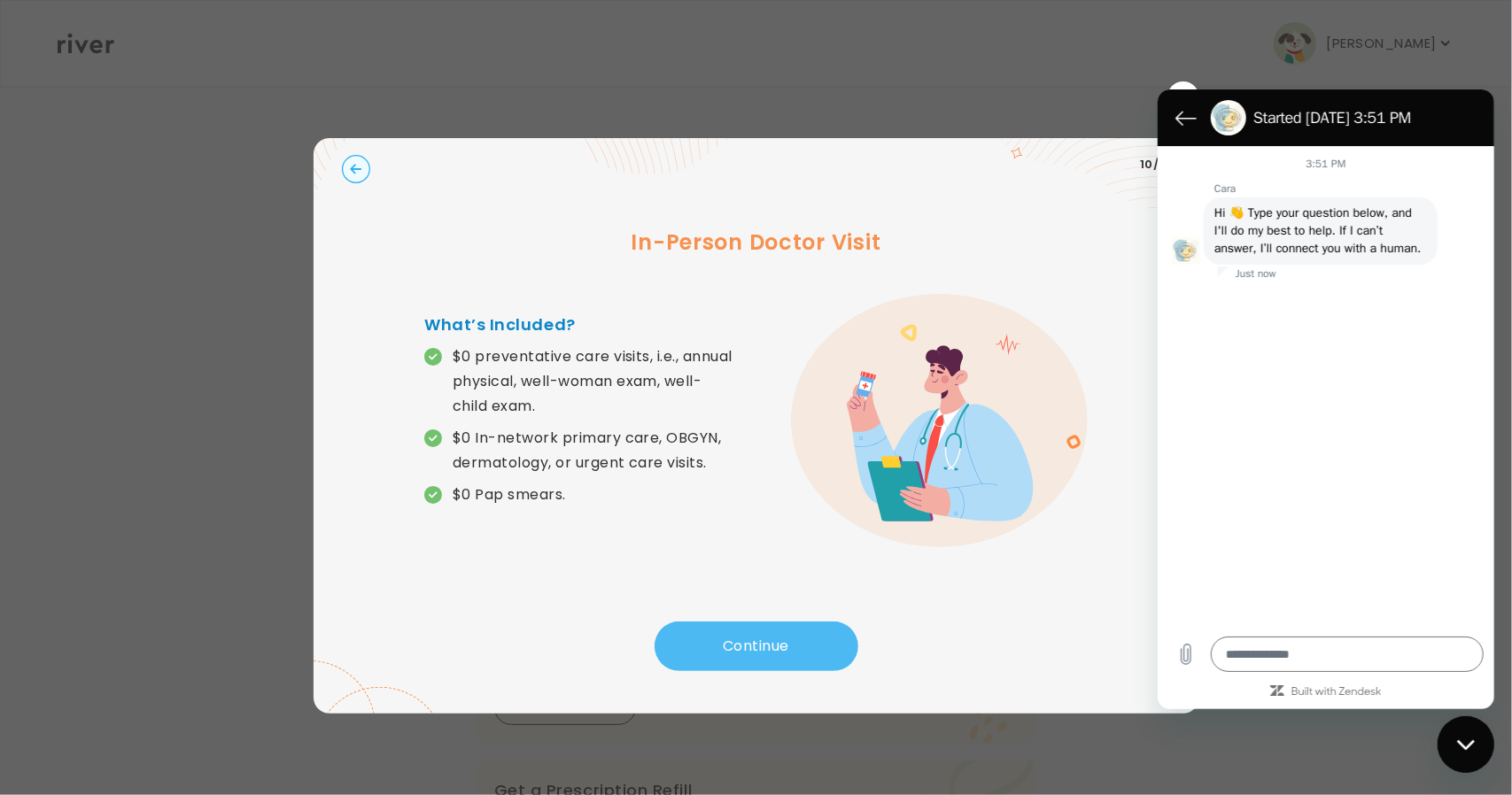 click on "Continue" at bounding box center (756, 646) 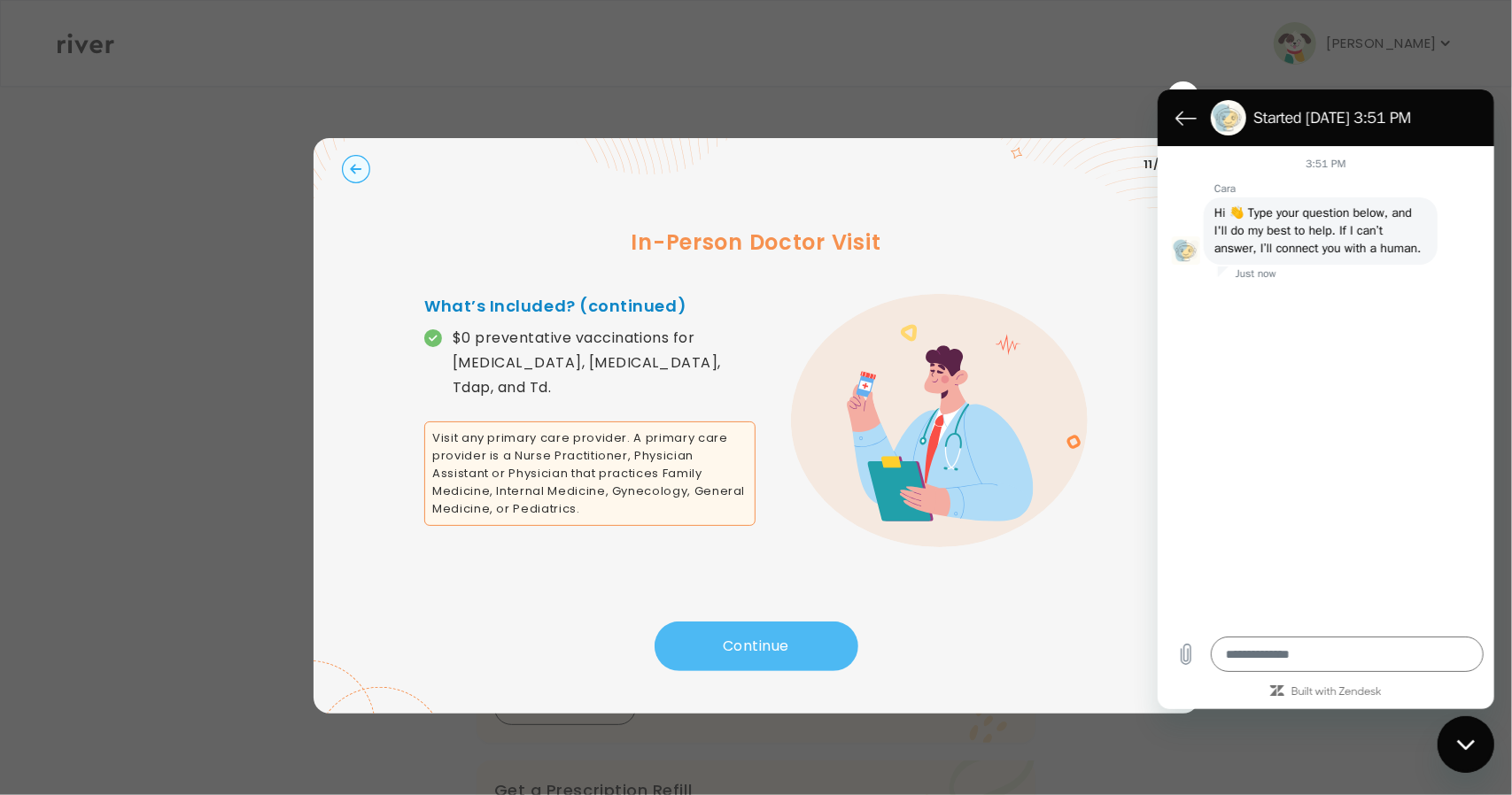 click on "Continue" at bounding box center [756, 646] 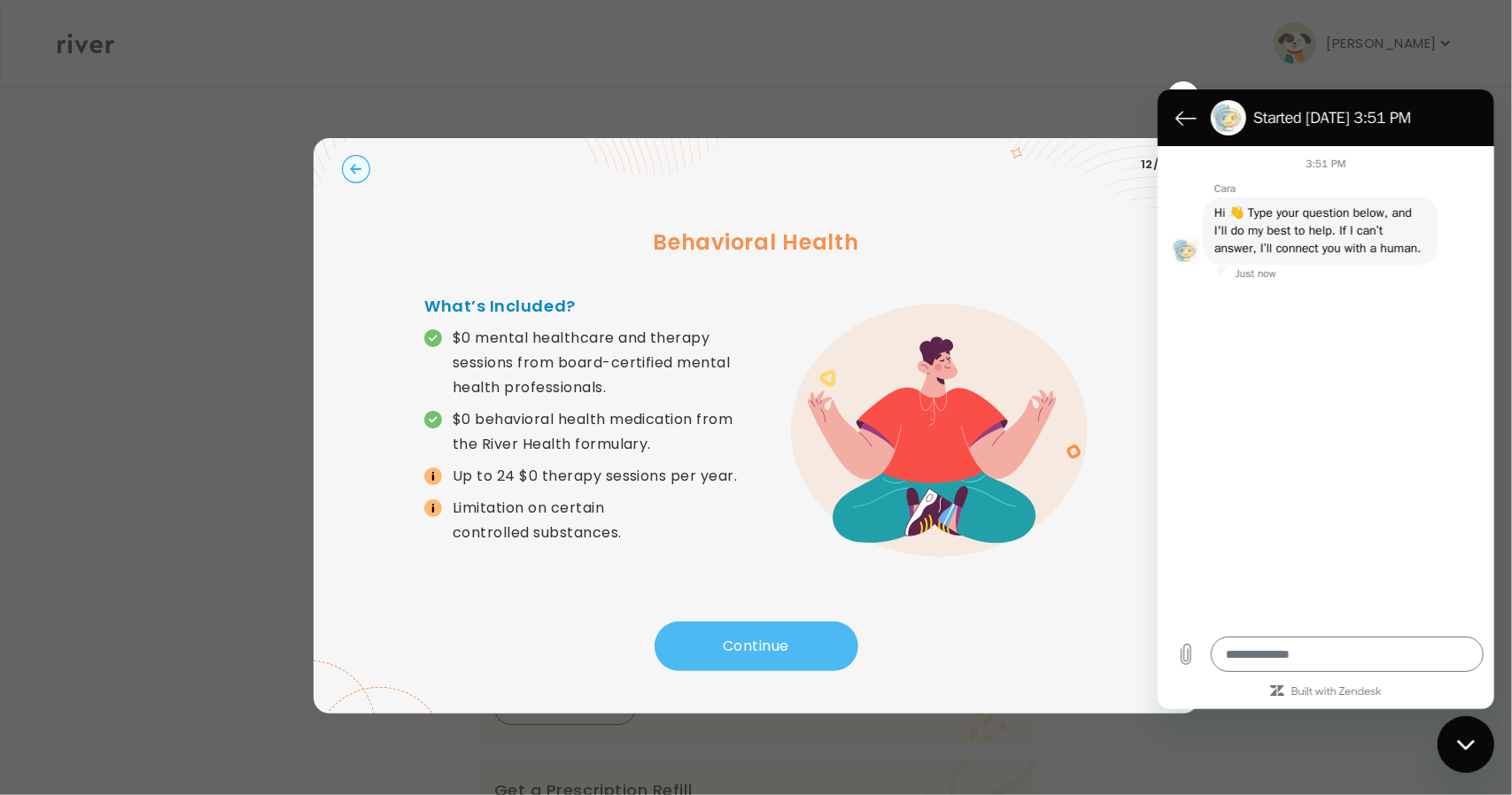 click on "Continue" at bounding box center [756, 646] 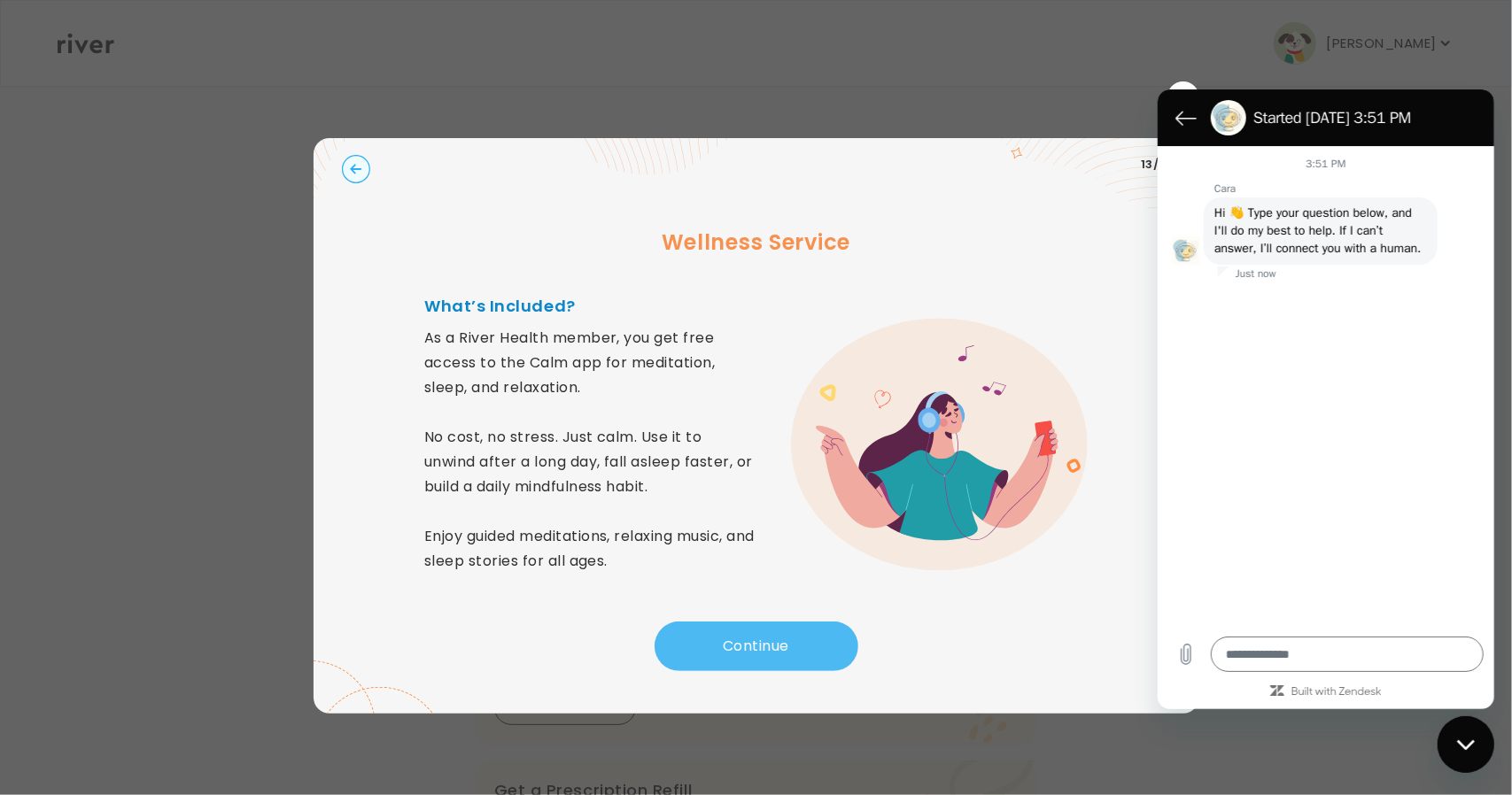click on "Continue" at bounding box center [756, 646] 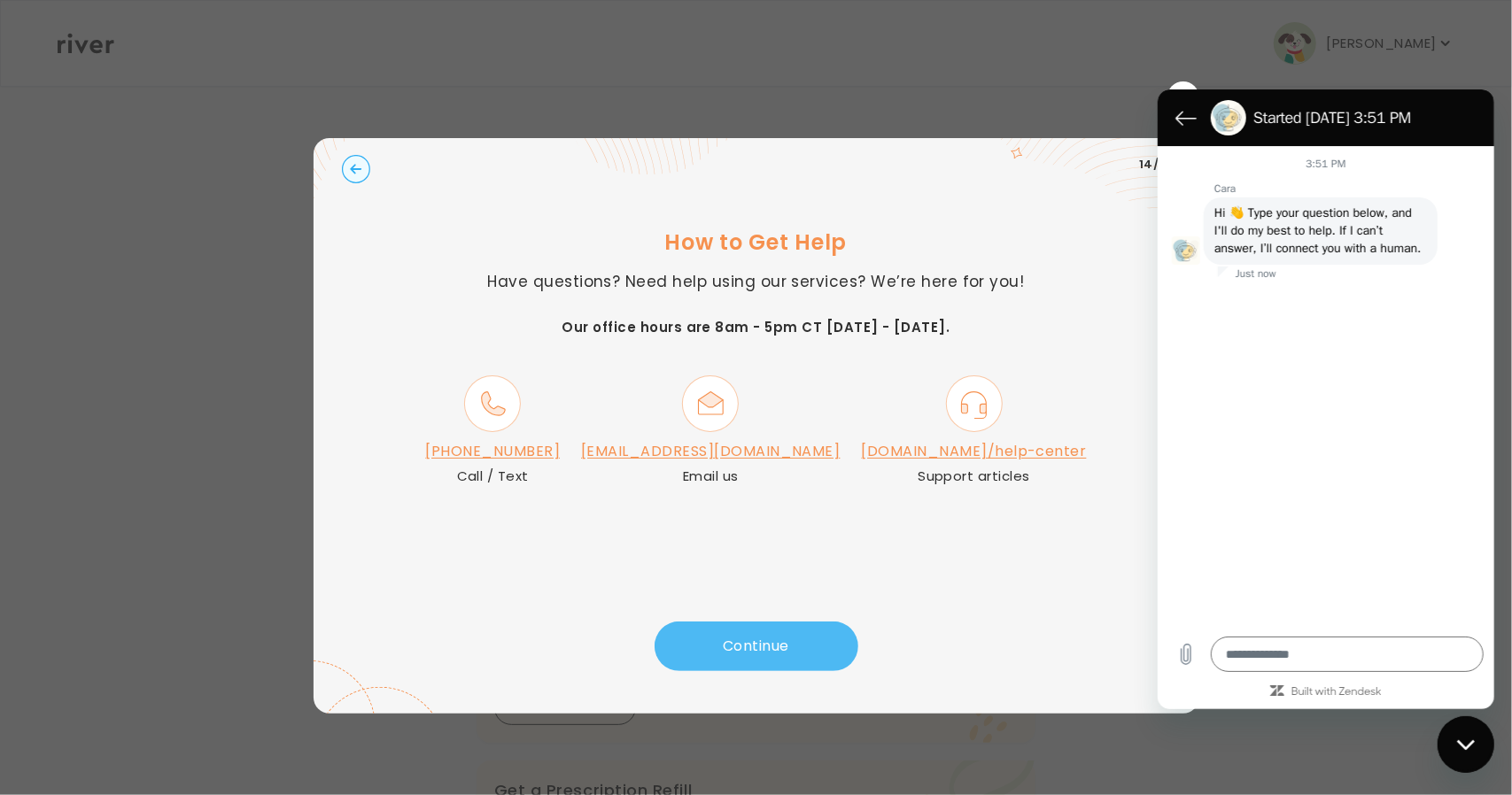 click on "Continue" at bounding box center (756, 646) 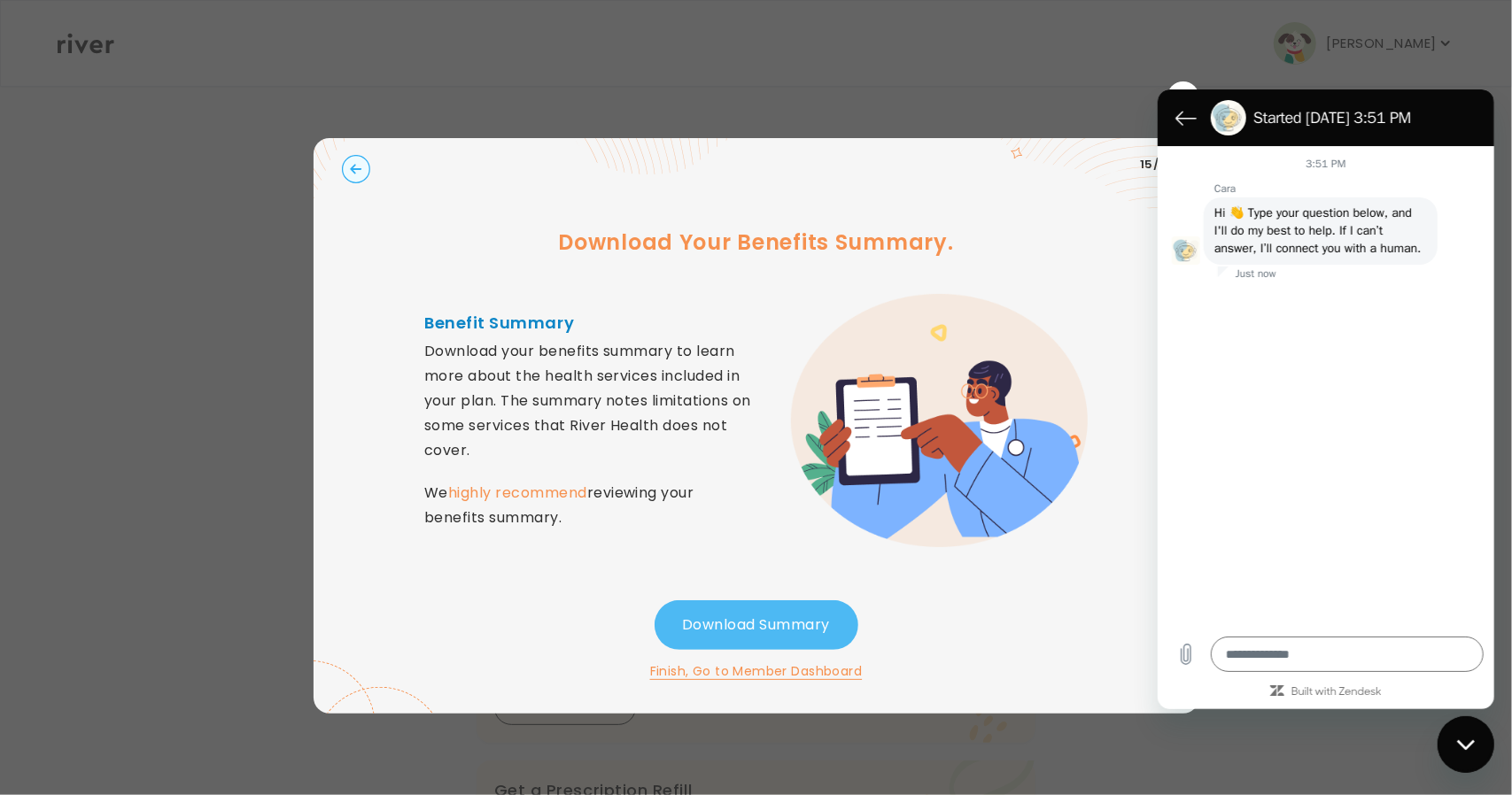 click on "Download Summary" at bounding box center [756, 625] 